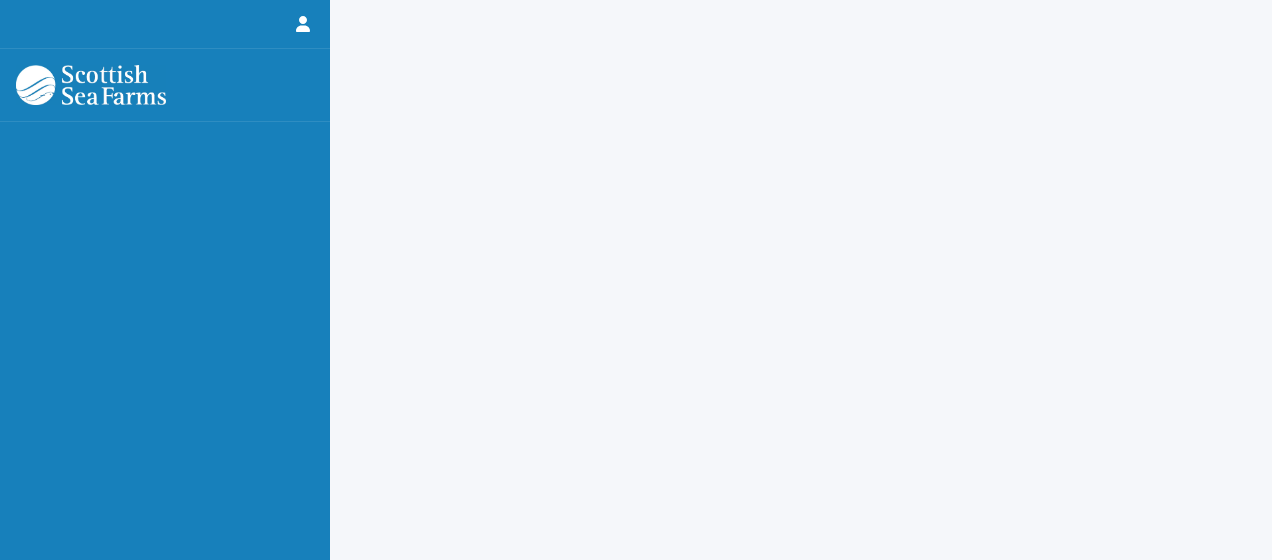 scroll, scrollTop: 0, scrollLeft: 0, axis: both 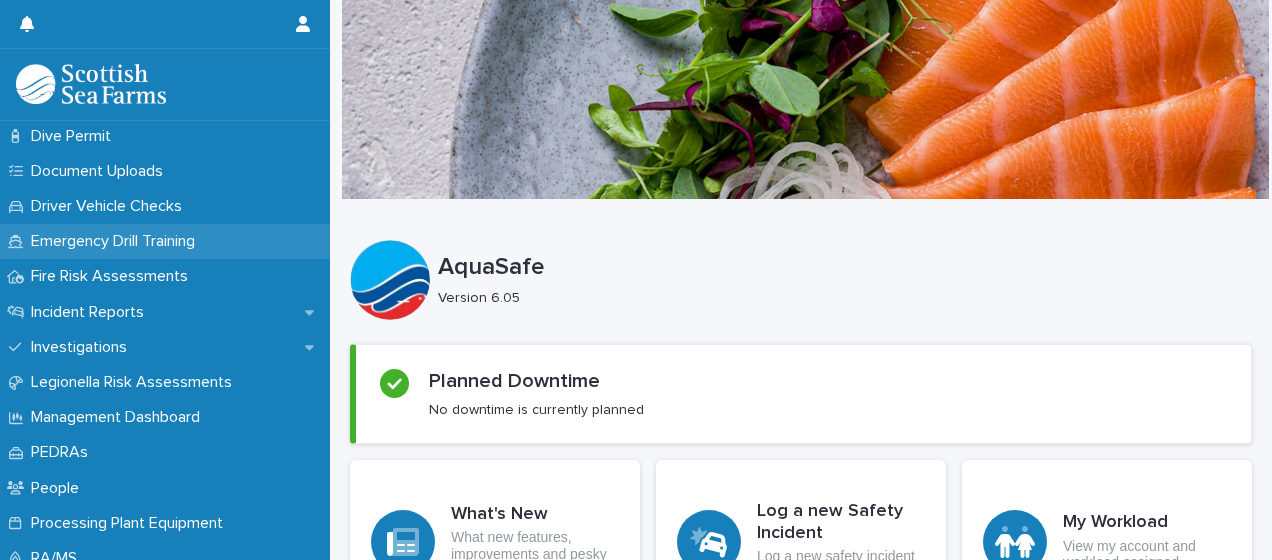 click on "Emergency Drill Training" at bounding box center [117, 241] 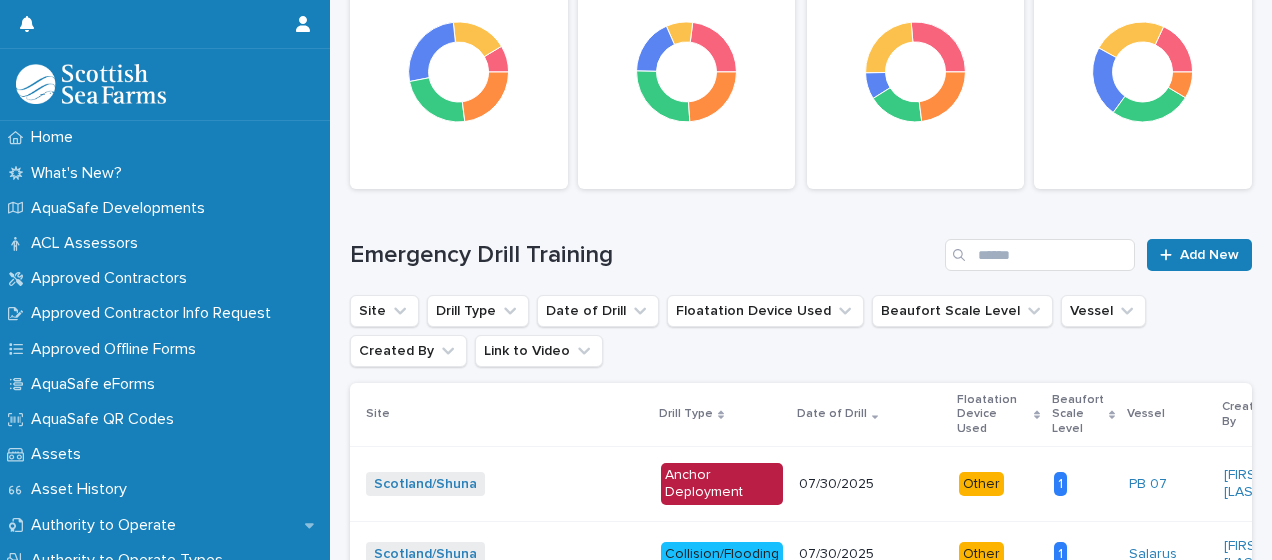 scroll, scrollTop: 100, scrollLeft: 0, axis: vertical 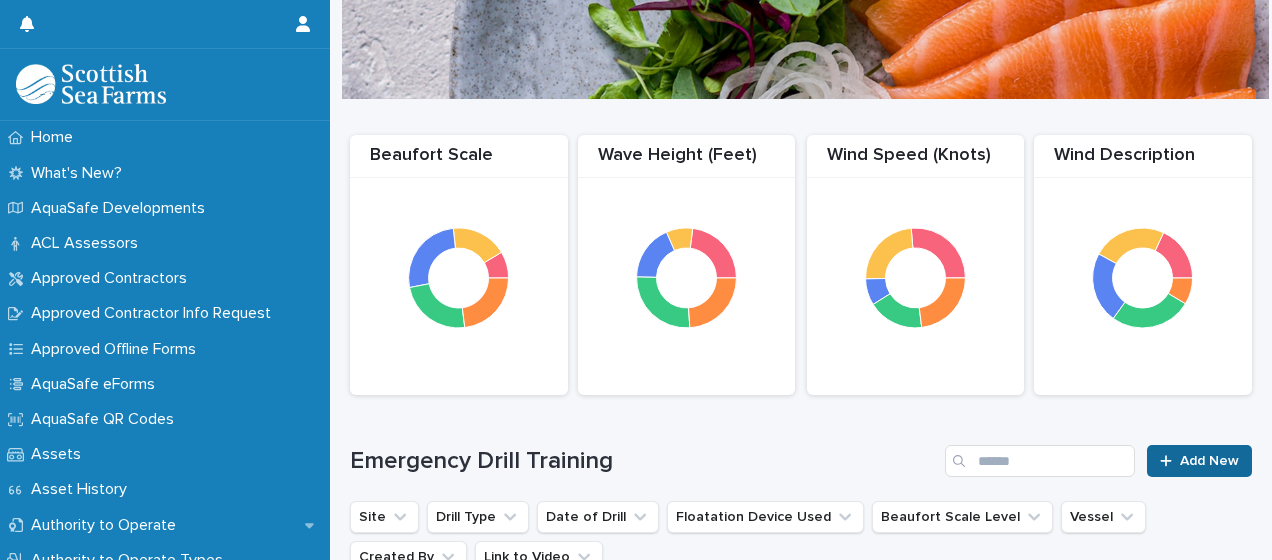 click on "Add New" at bounding box center [1209, 461] 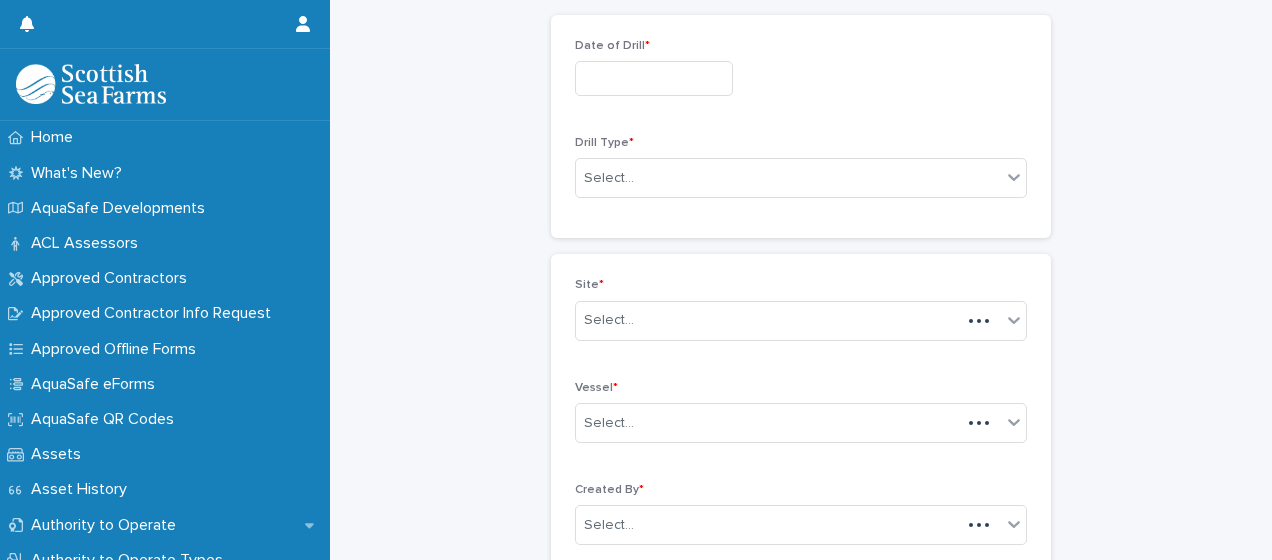 scroll, scrollTop: 101, scrollLeft: 0, axis: vertical 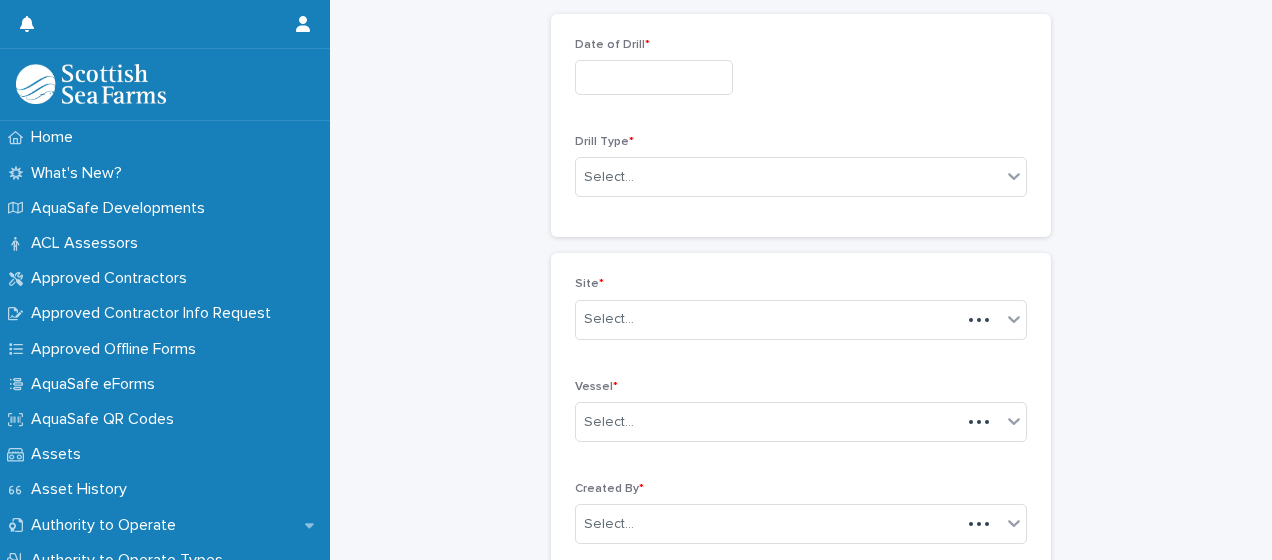 click at bounding box center (654, 77) 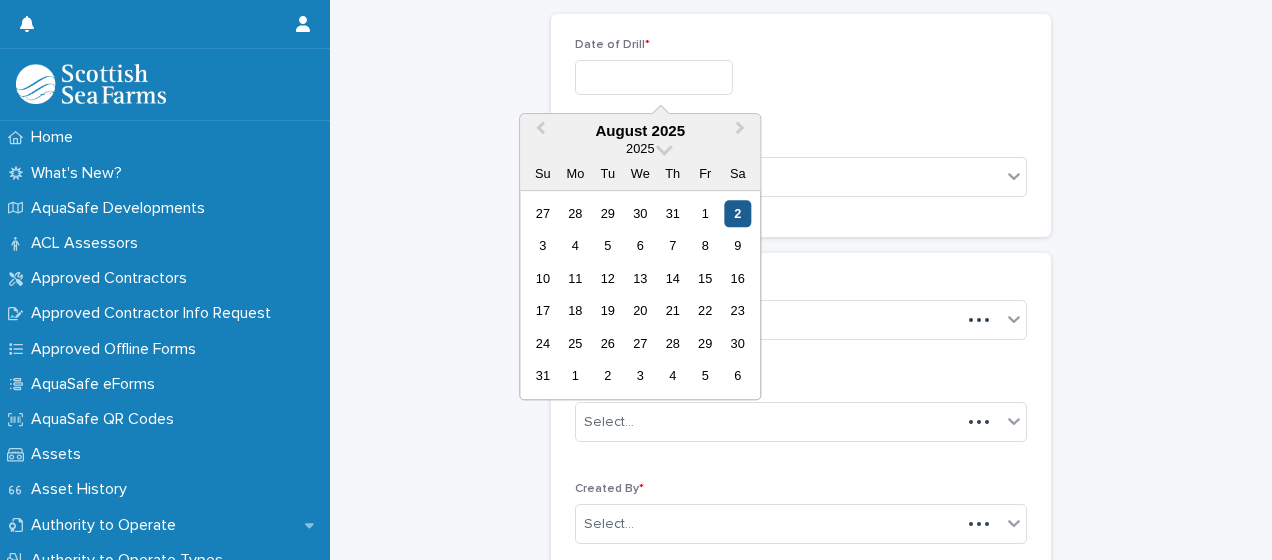 click on "2" at bounding box center [737, 213] 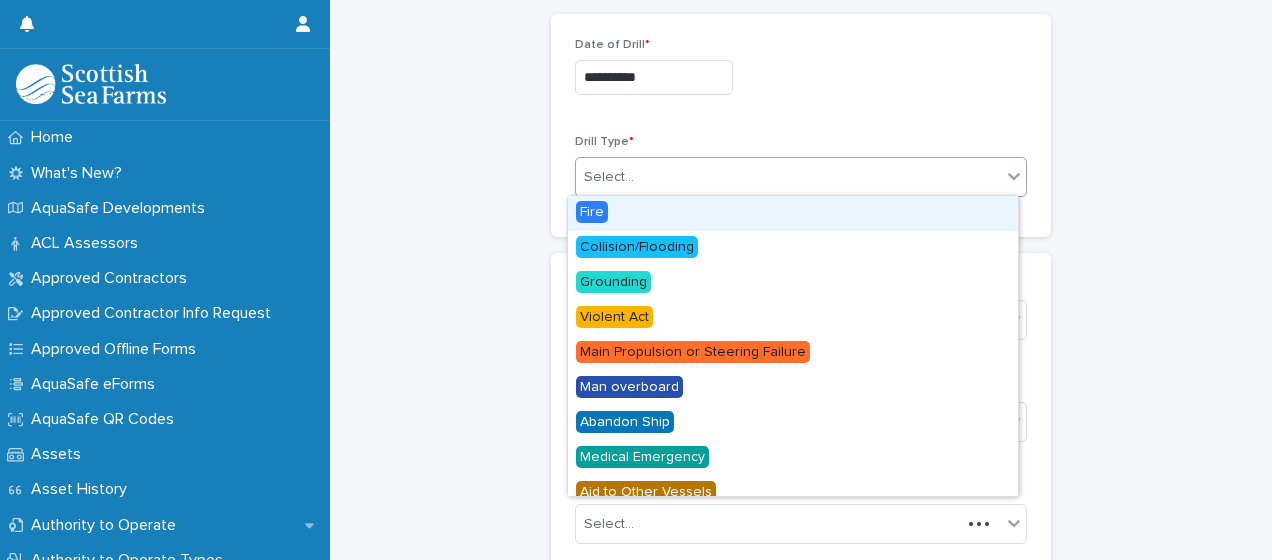 click on "Select..." at bounding box center (788, 177) 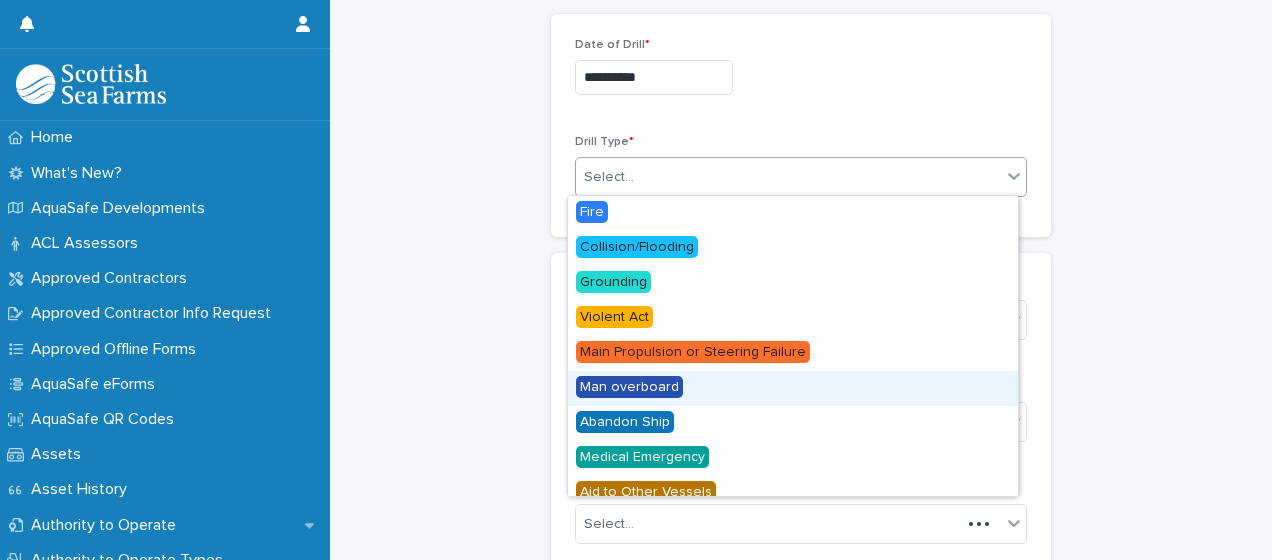 click on "Man overboard" at bounding box center (793, 388) 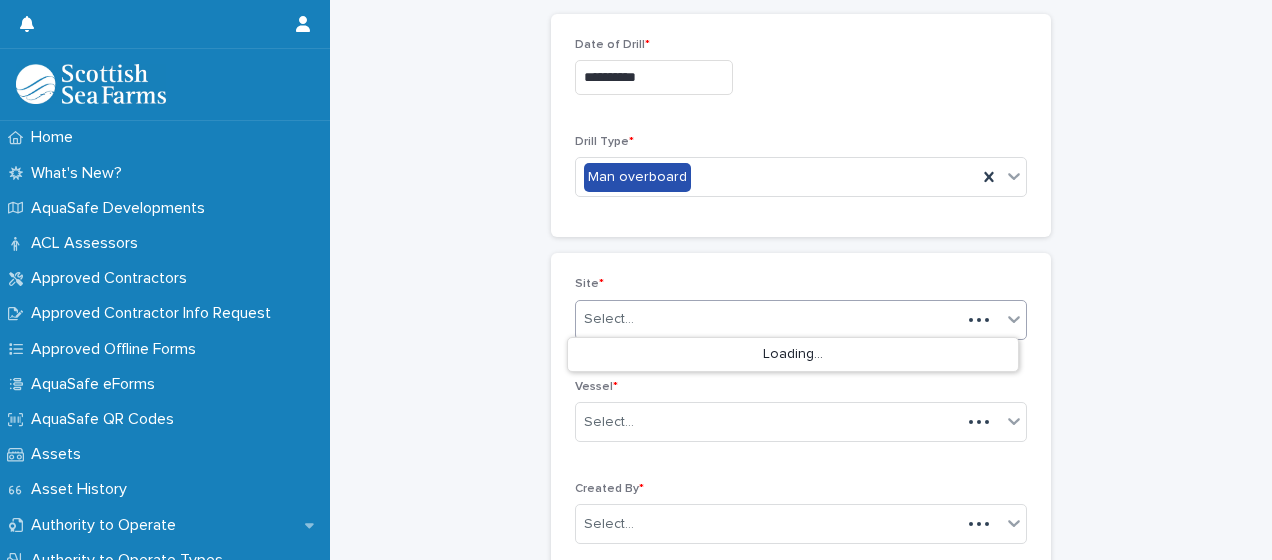click on "Select..." at bounding box center (768, 319) 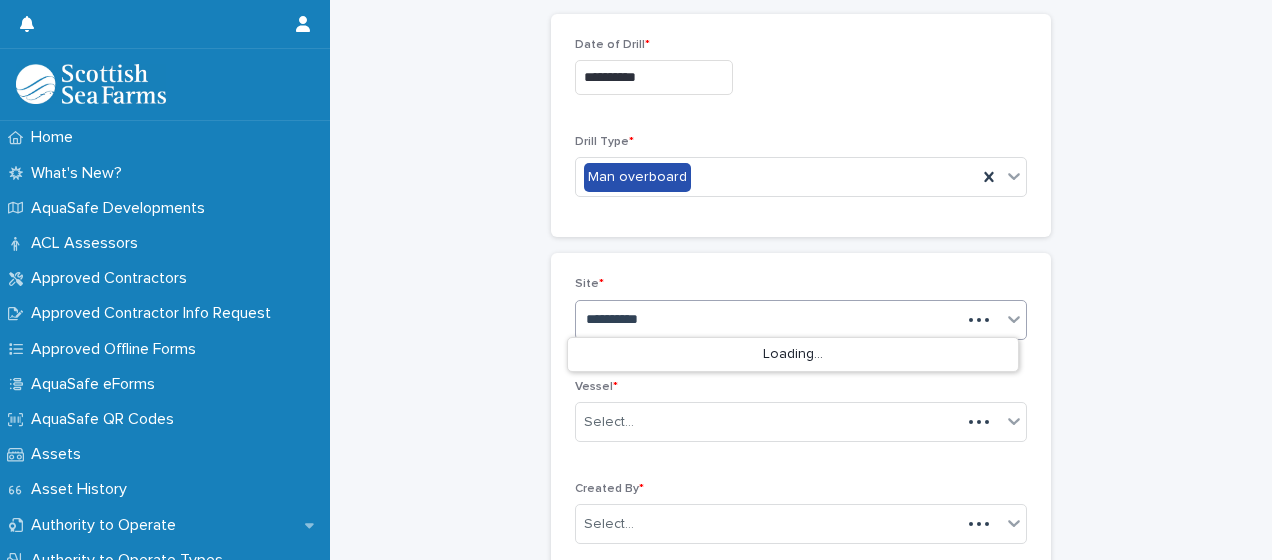 type on "**********" 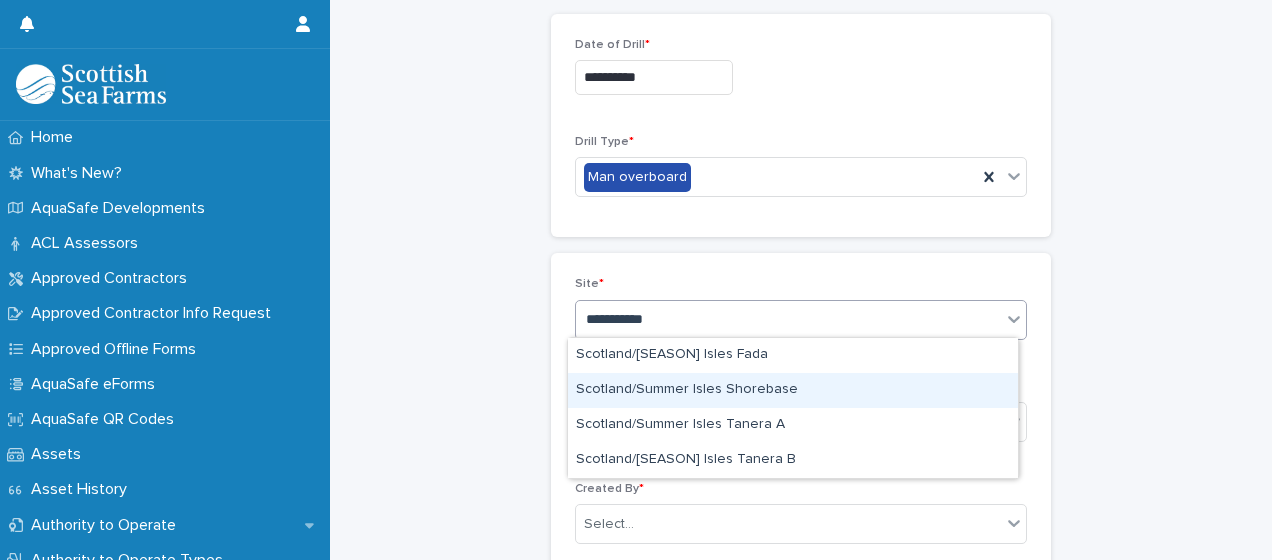 click on "Scotland/Summer Isles Shorebase" at bounding box center [793, 390] 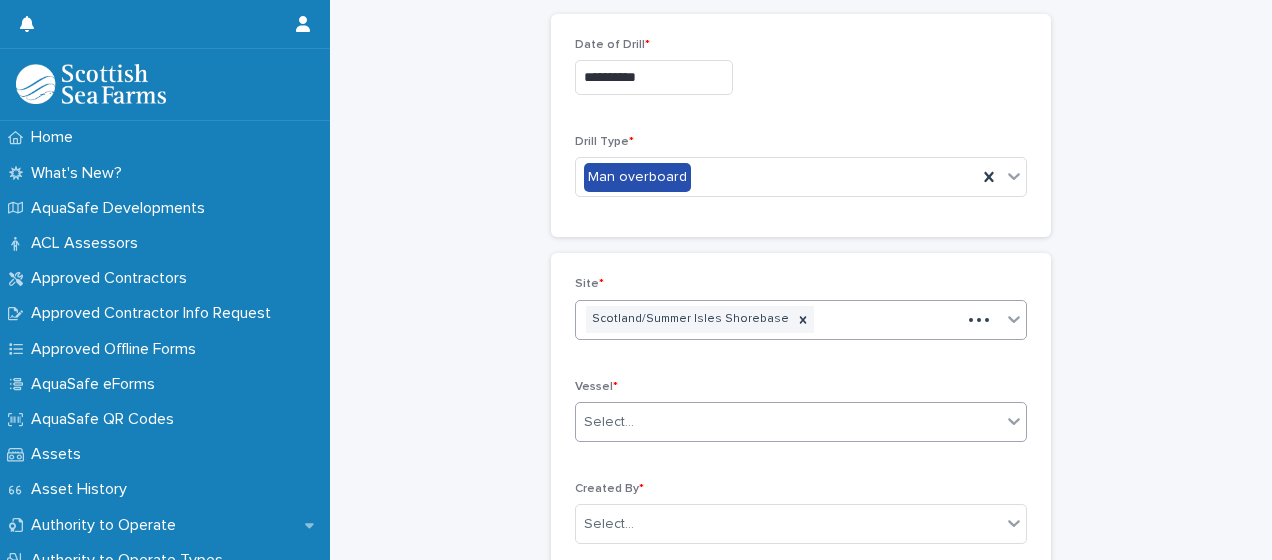 click on "Select..." at bounding box center (788, 422) 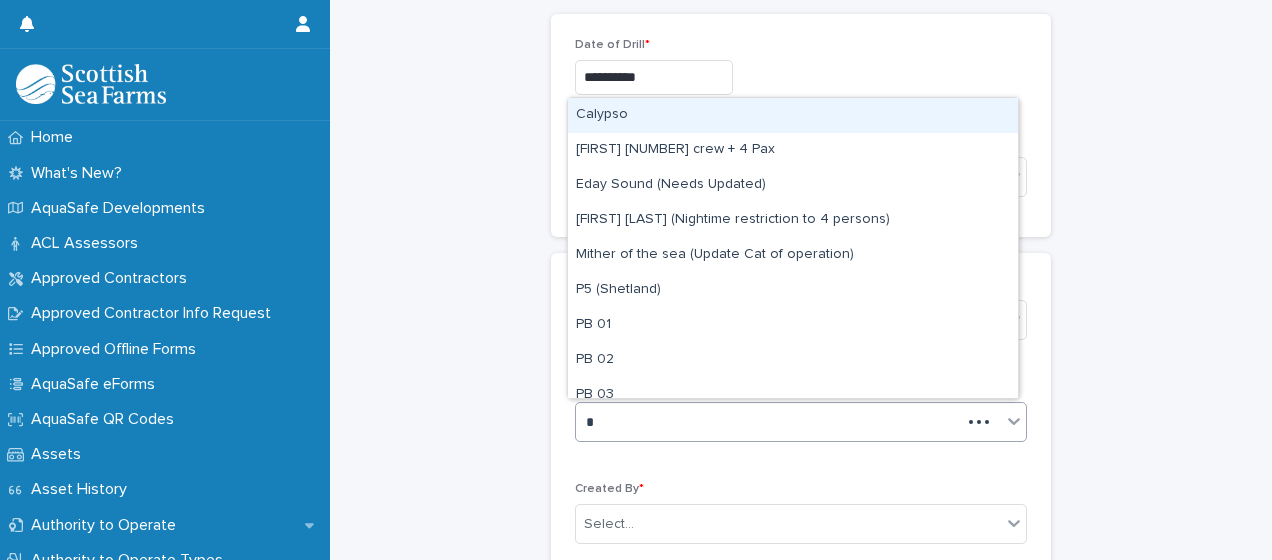 type on "**" 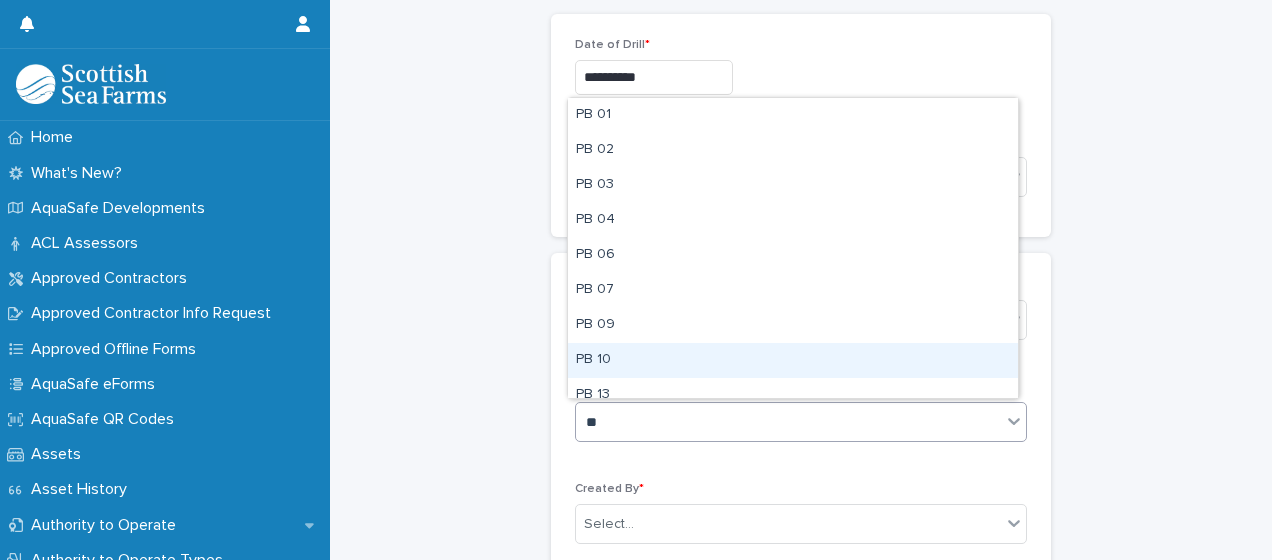 click on "PB 10" at bounding box center [793, 360] 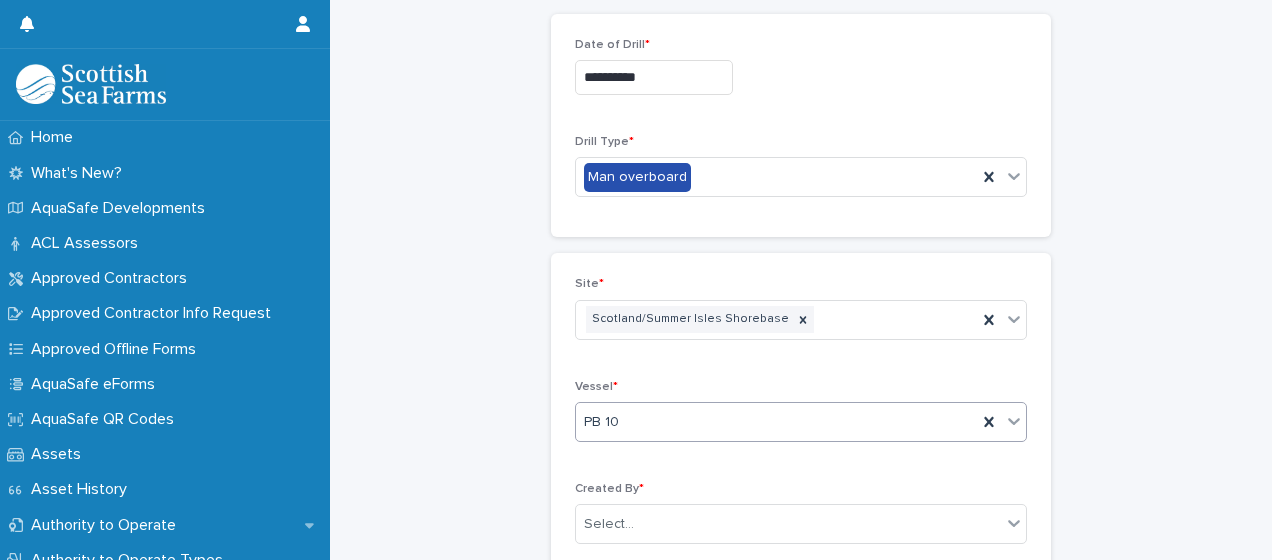 scroll, scrollTop: 201, scrollLeft: 0, axis: vertical 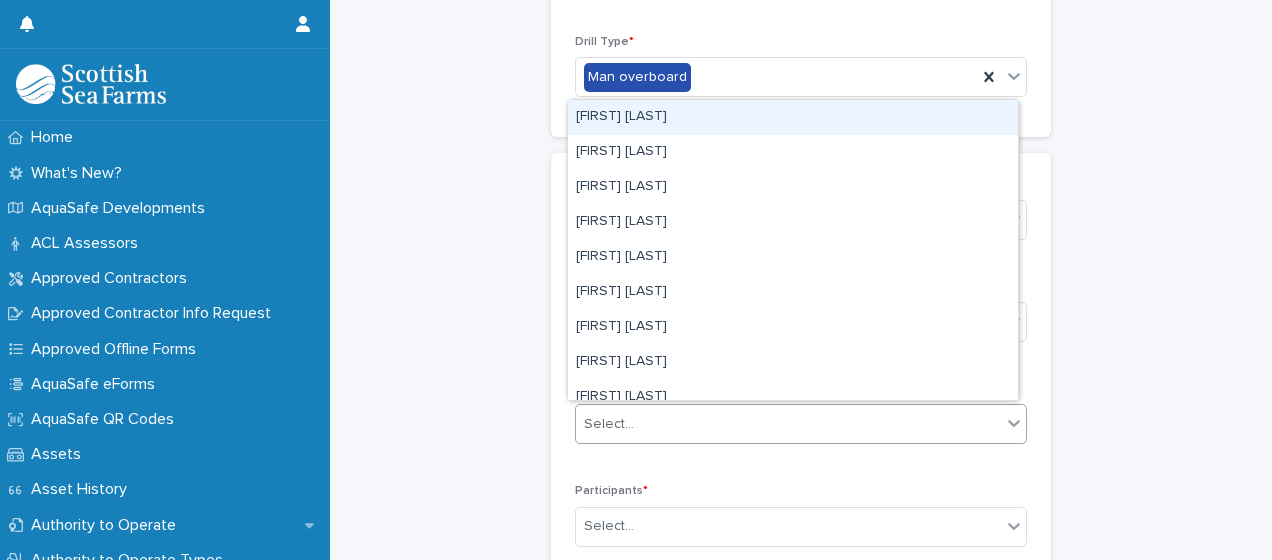 click on "Select..." at bounding box center [788, 424] 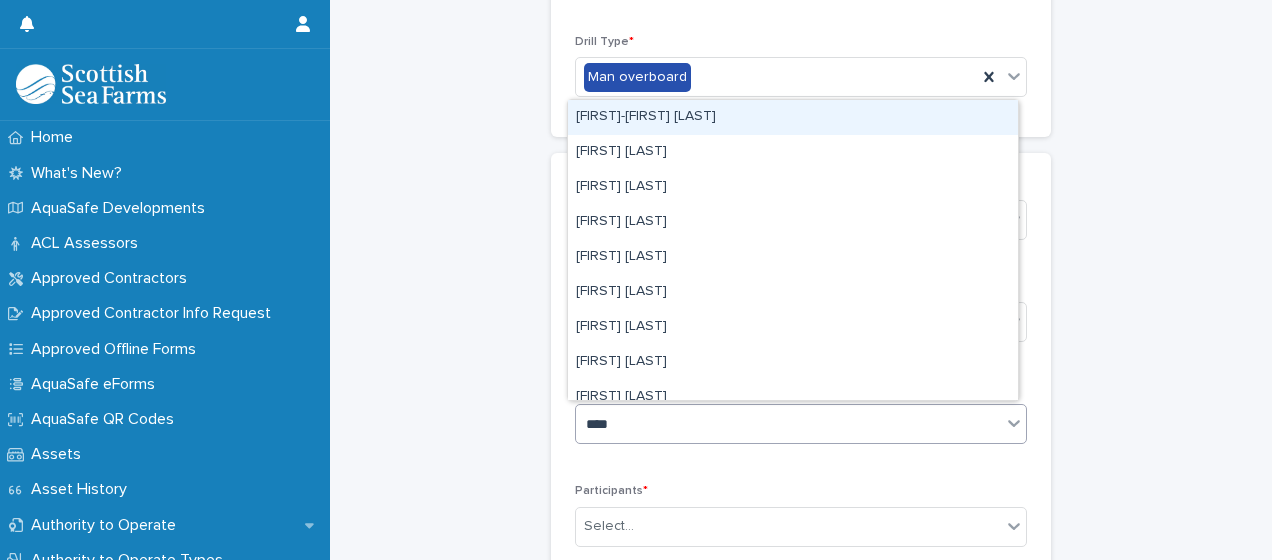 type on "****" 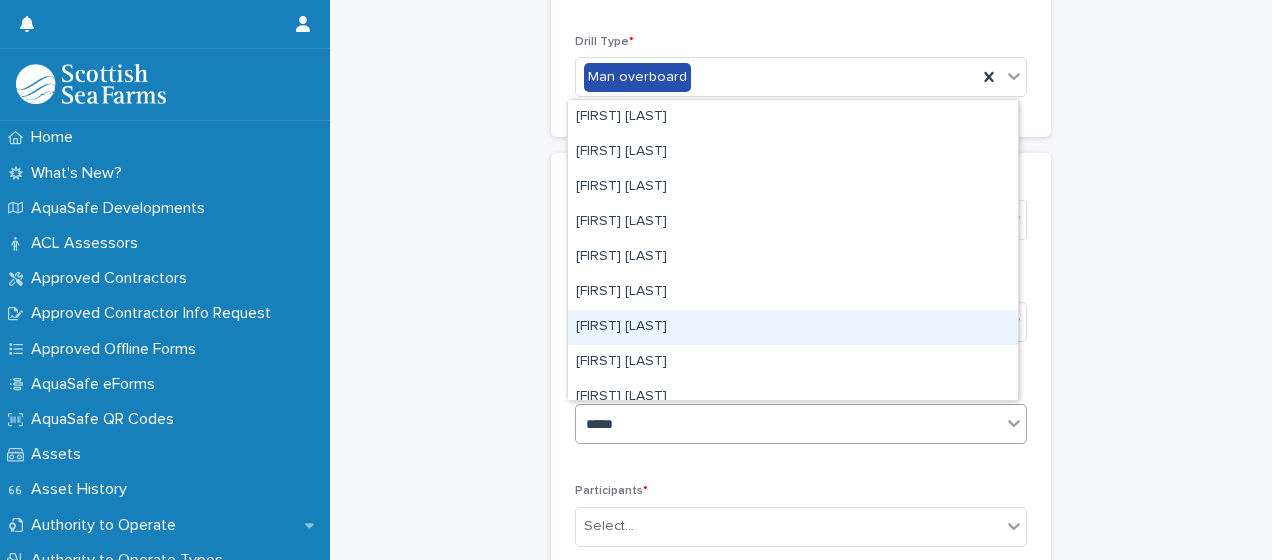 click on "[FIRST] [LAST]" at bounding box center [793, 327] 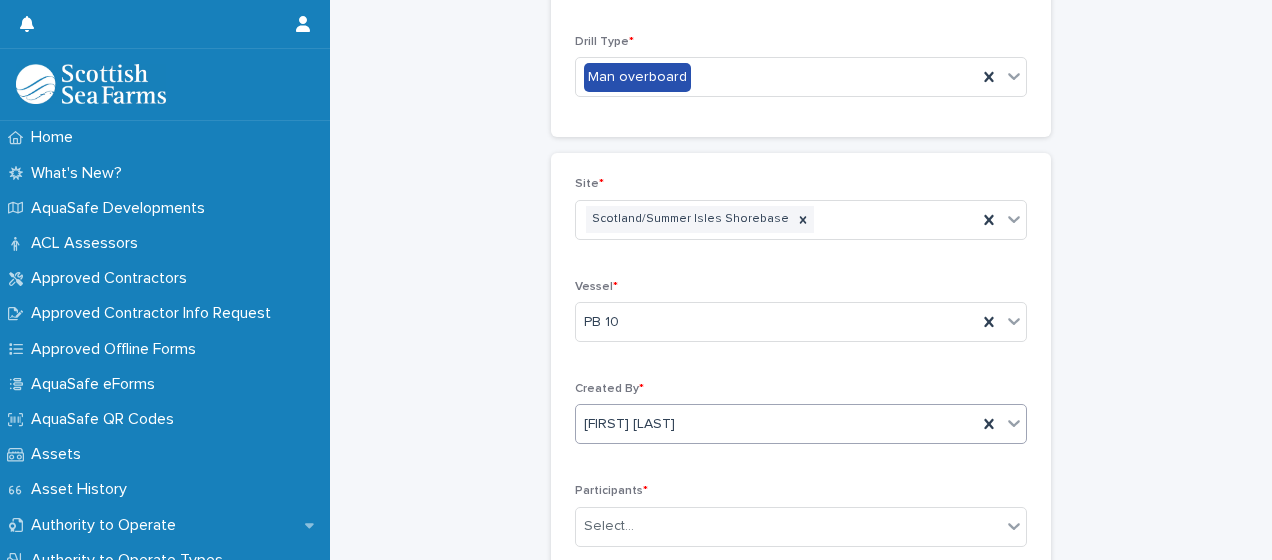 scroll, scrollTop: 401, scrollLeft: 0, axis: vertical 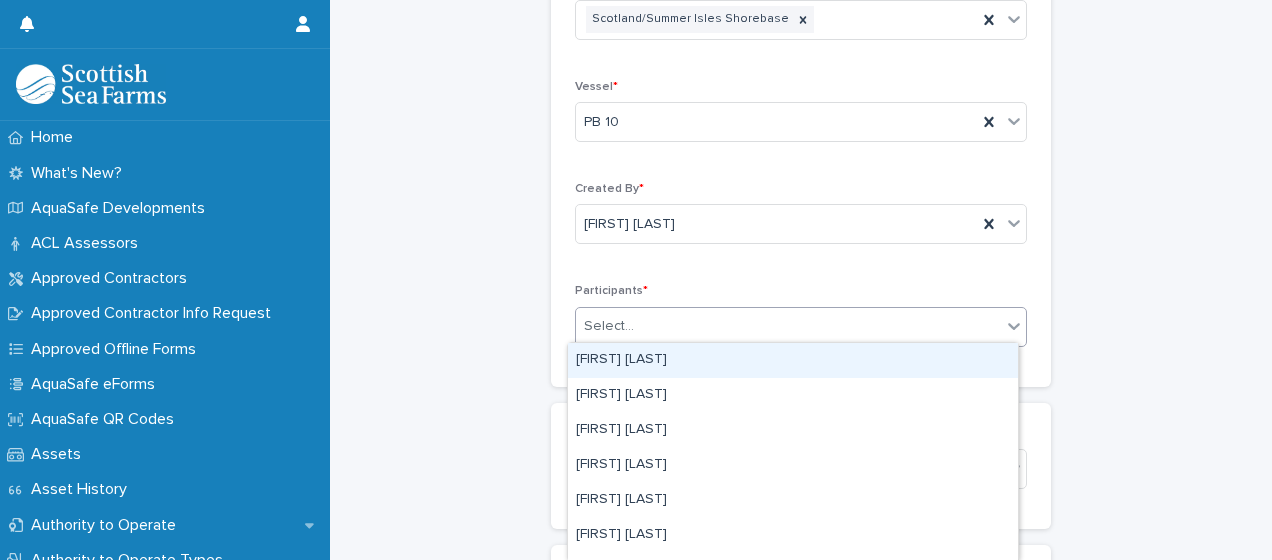 click on "Select..." at bounding box center (788, 326) 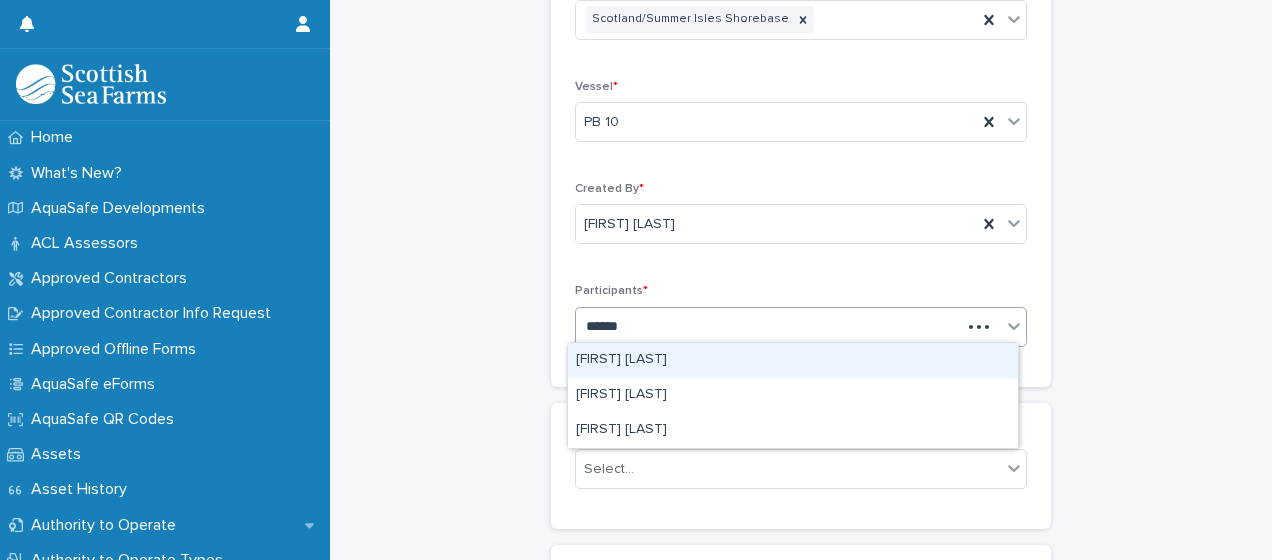 type on "*******" 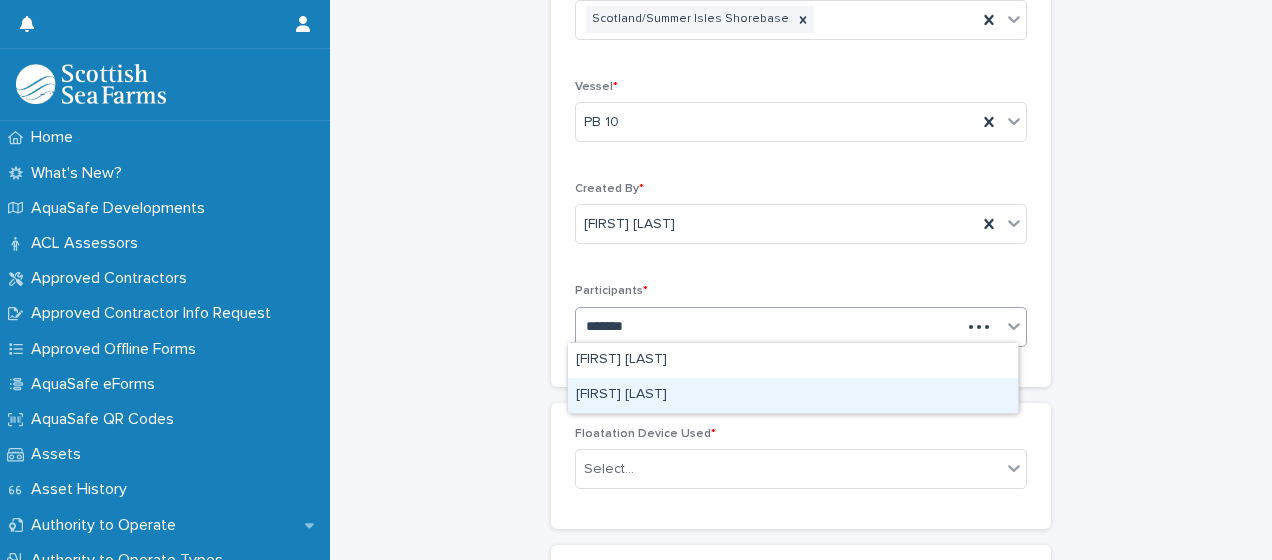click on "[FIRST] [LAST]" at bounding box center [793, 395] 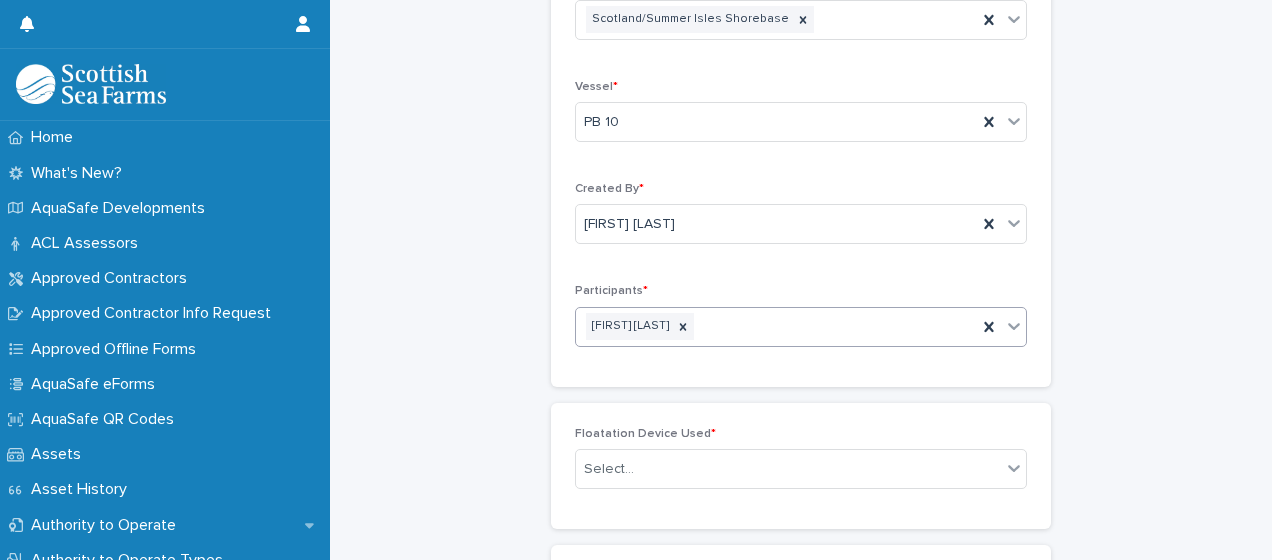 click on "[FIRST] [LAST]" at bounding box center (776, 326) 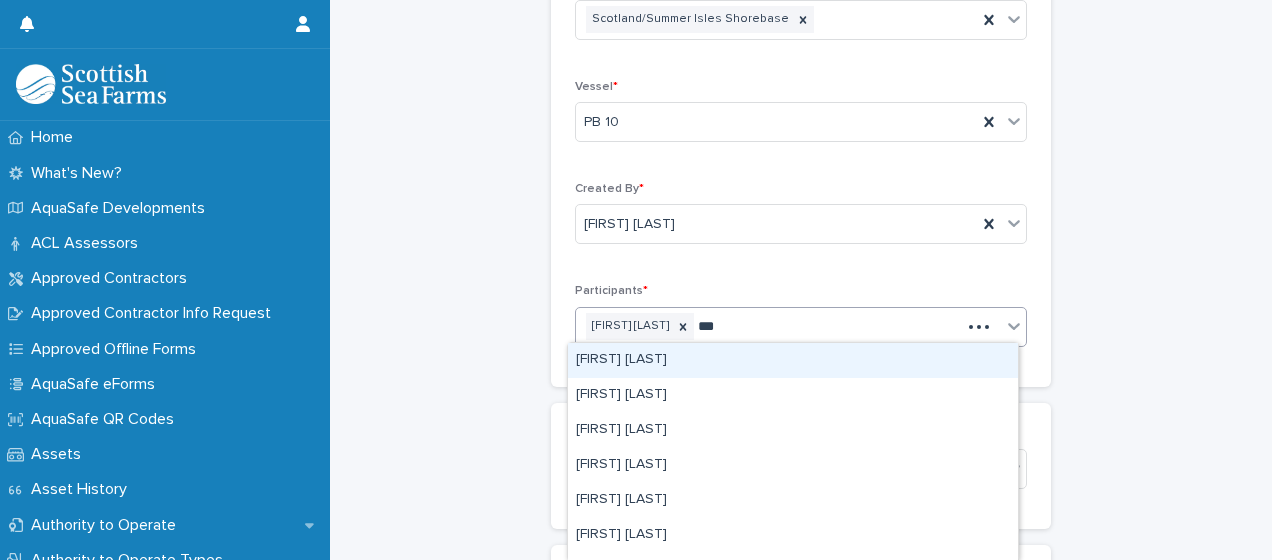 type on "****" 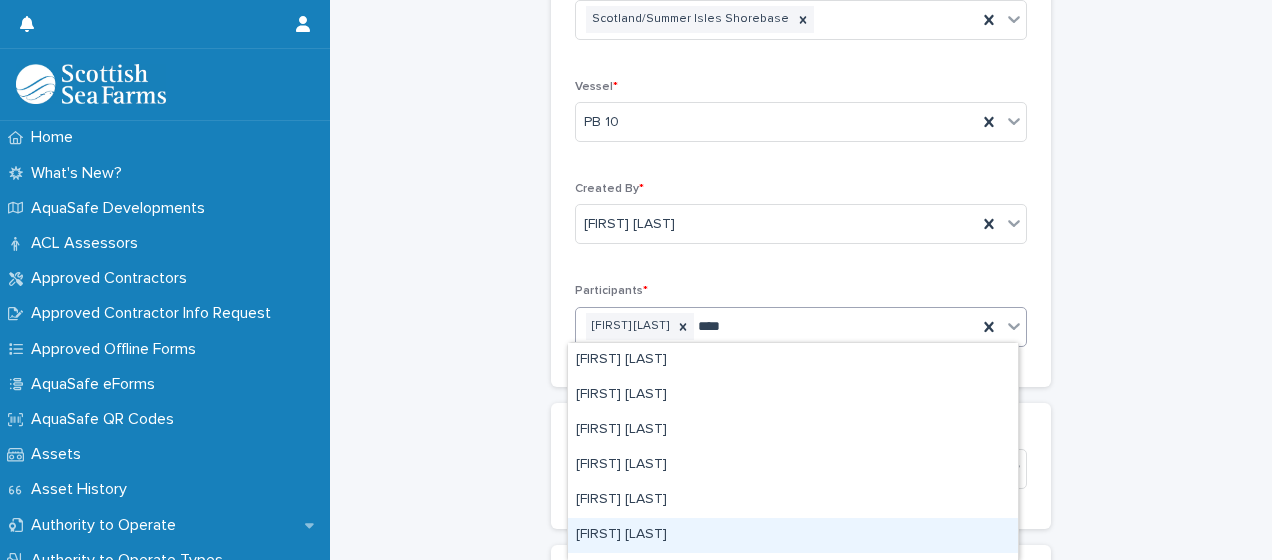 click on "[FIRST] [LAST]" at bounding box center (793, 535) 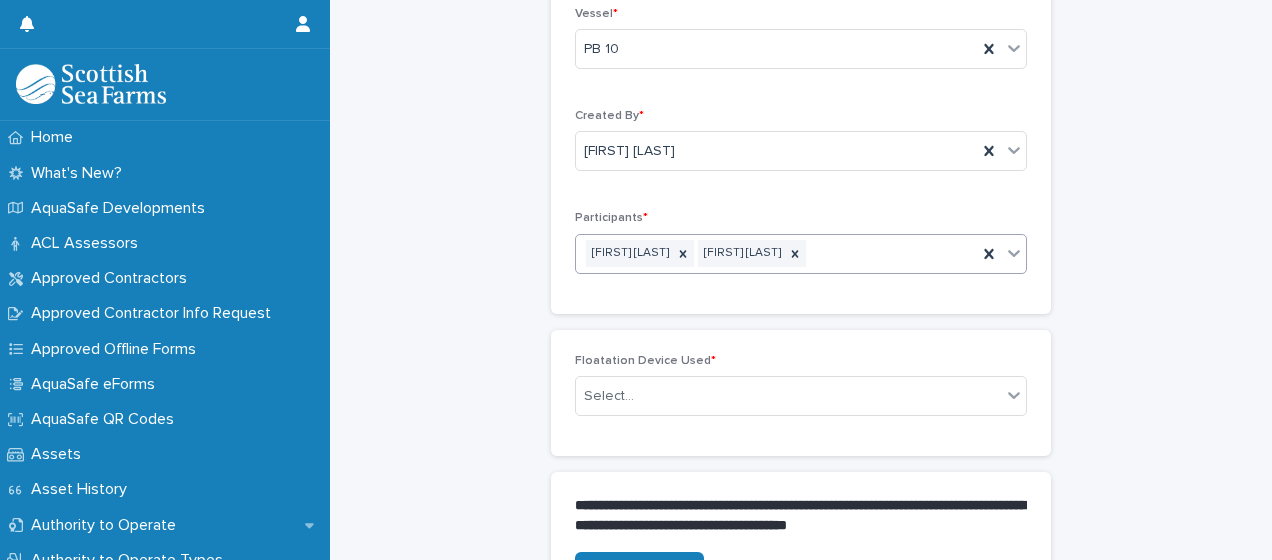 scroll, scrollTop: 501, scrollLeft: 0, axis: vertical 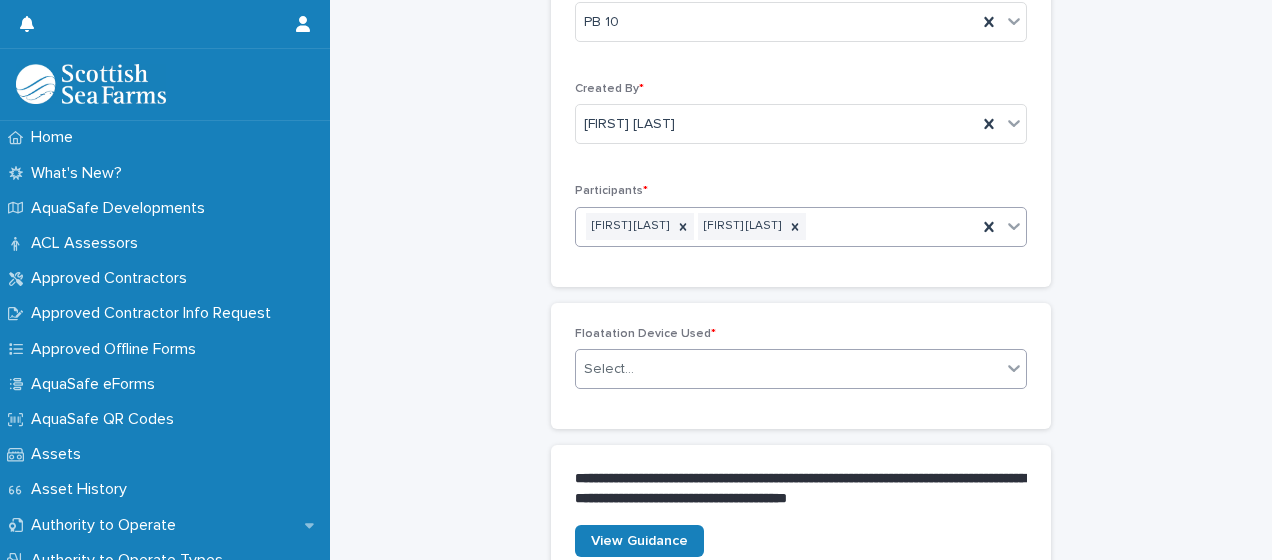 click on "Select..." at bounding box center [788, 369] 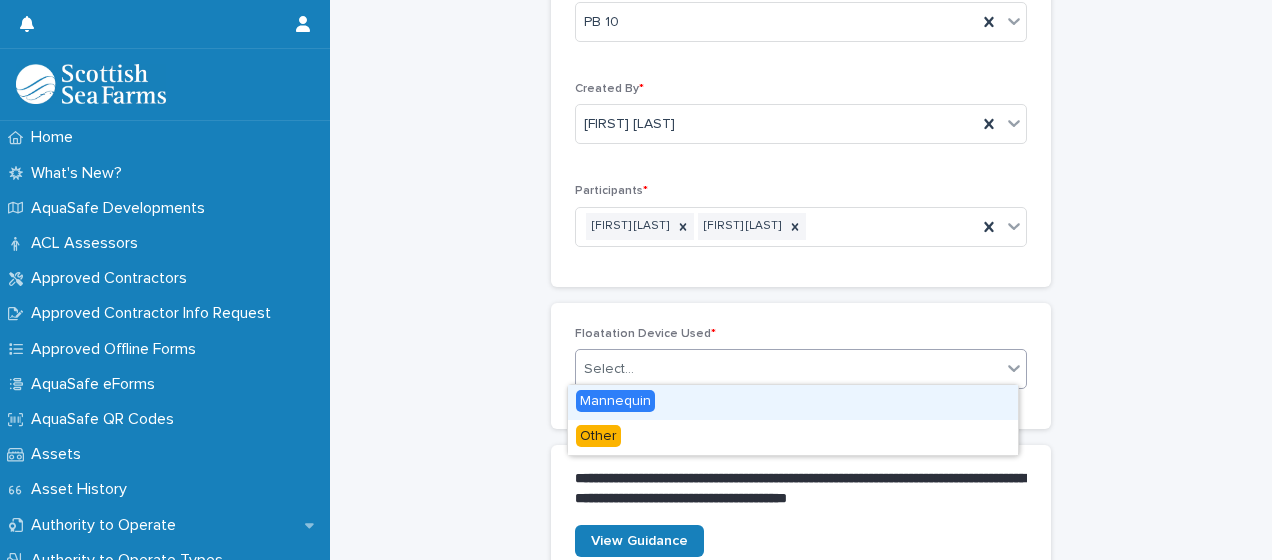 click on "Mannequin" at bounding box center (615, 401) 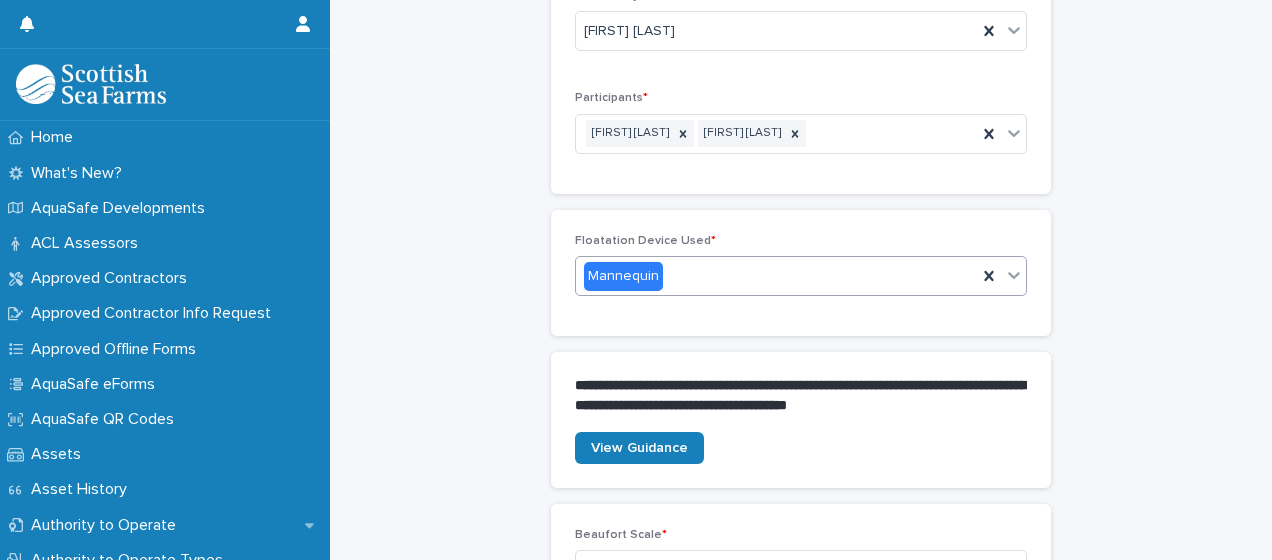 scroll, scrollTop: 701, scrollLeft: 0, axis: vertical 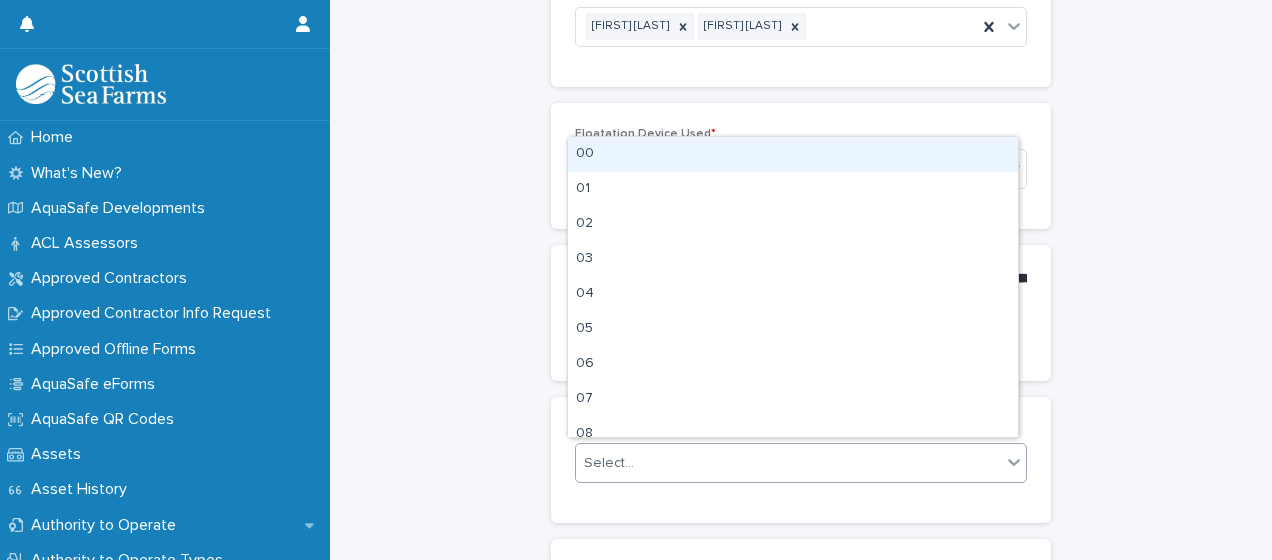 click on "Select..." at bounding box center [788, 463] 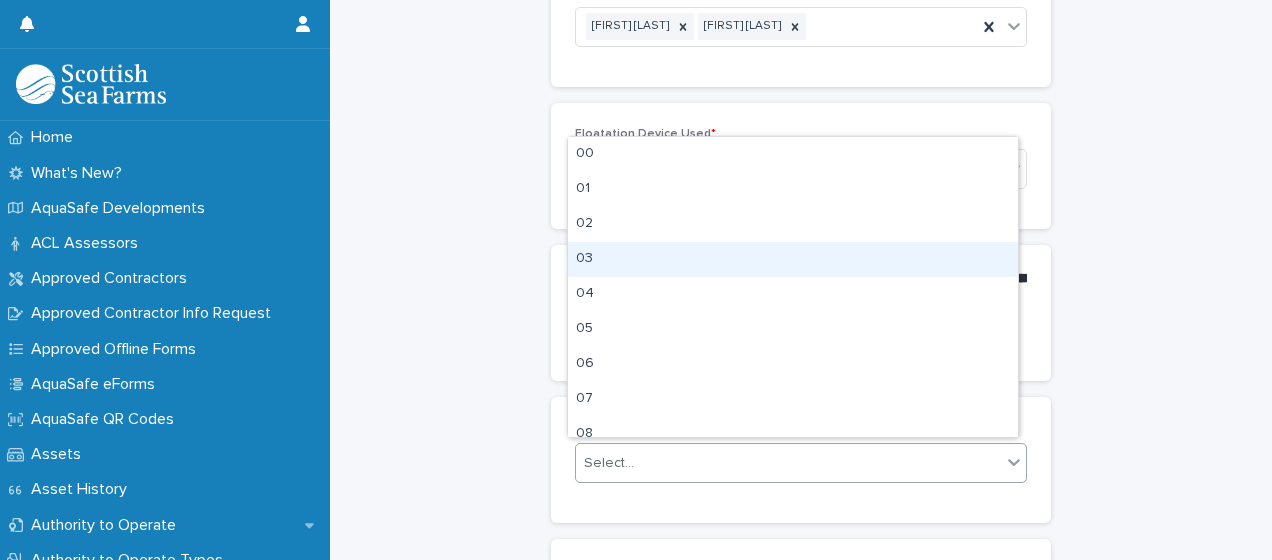 click on "03" at bounding box center (793, 259) 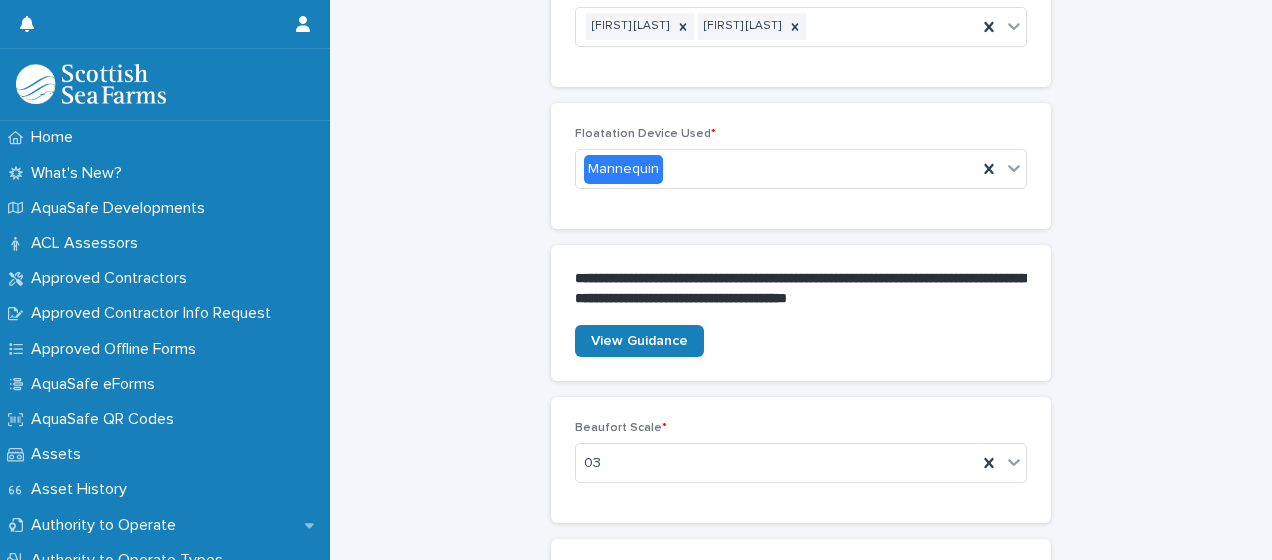 click on "**********" at bounding box center (801, 233) 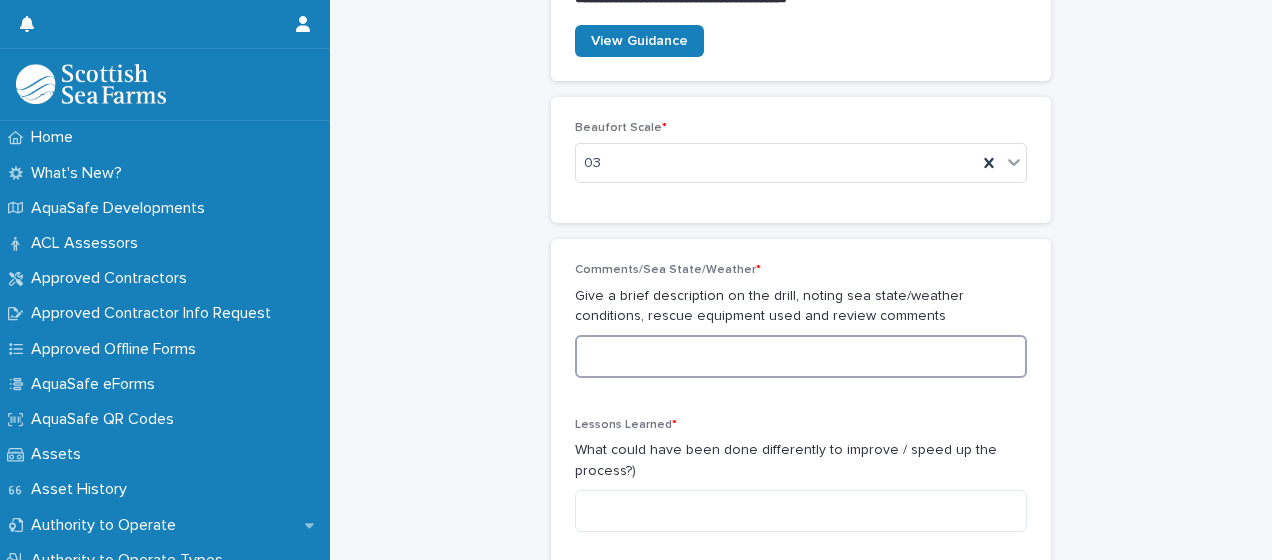click at bounding box center (801, 356) 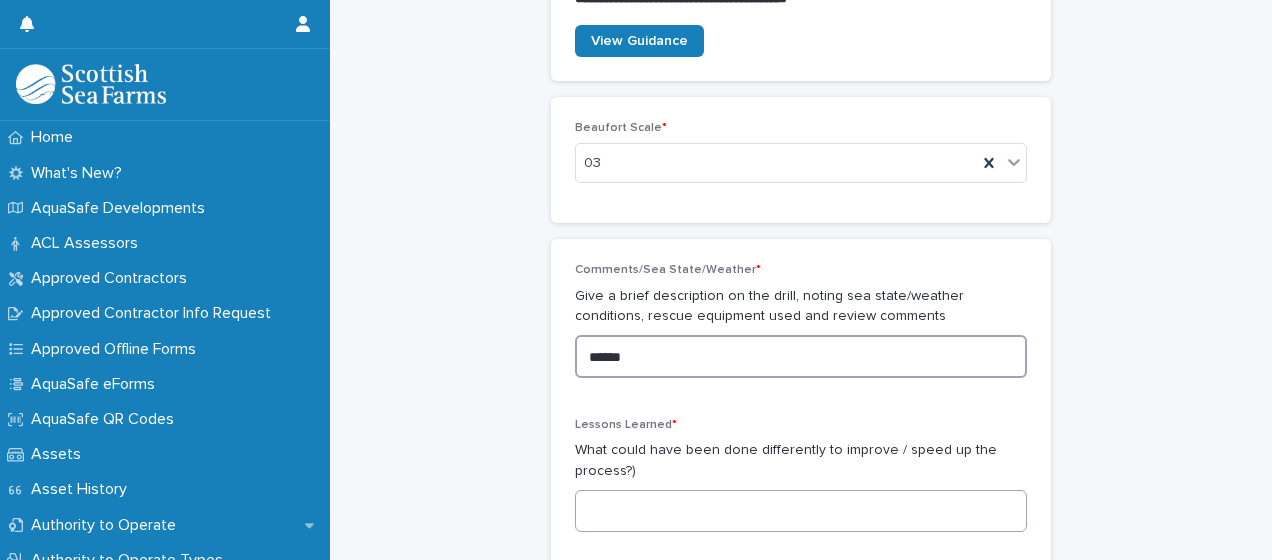 type on "******" 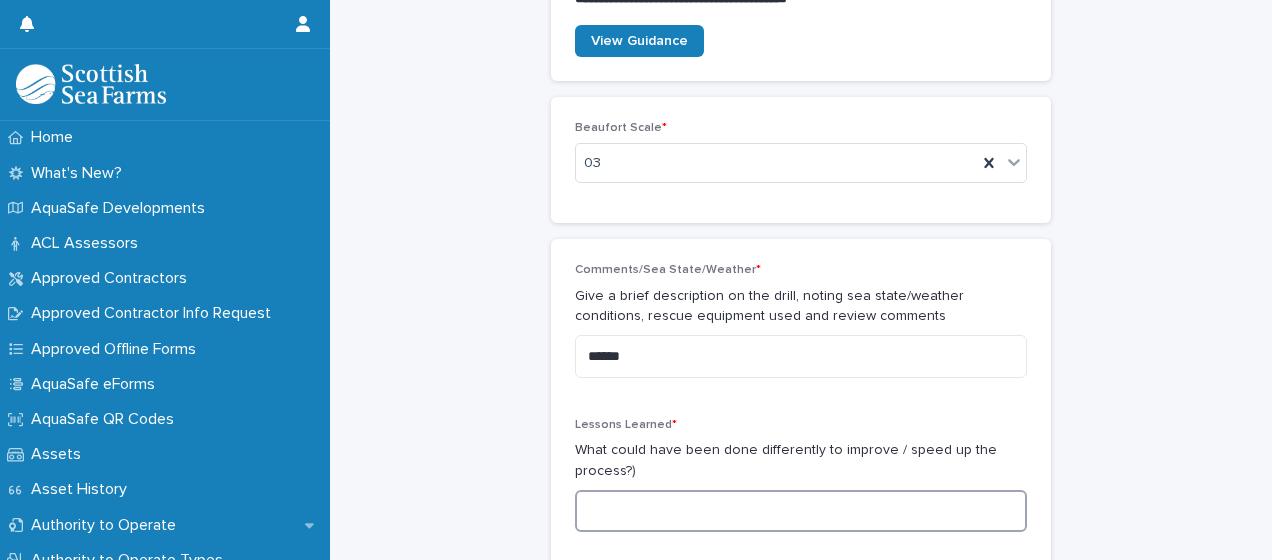 click at bounding box center [801, 511] 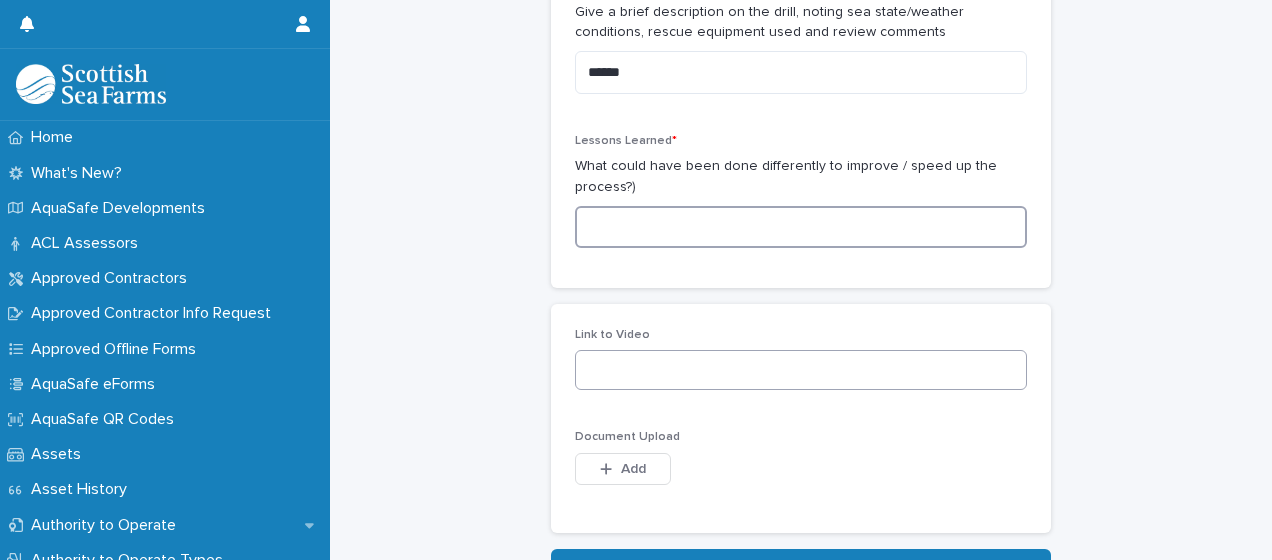 scroll, scrollTop: 1301, scrollLeft: 0, axis: vertical 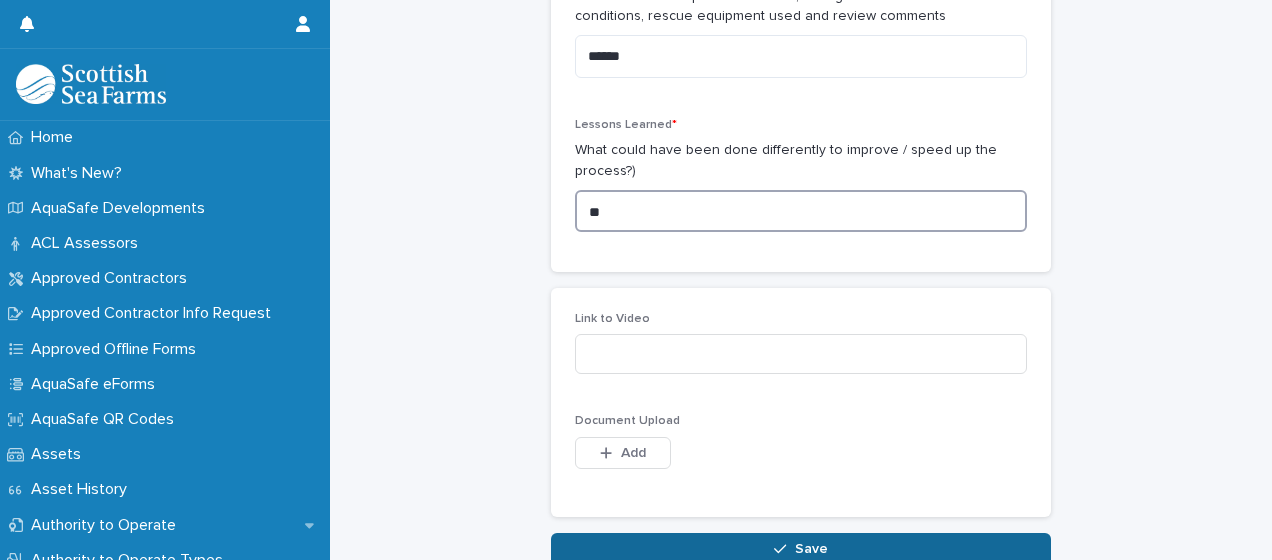 type on "**" 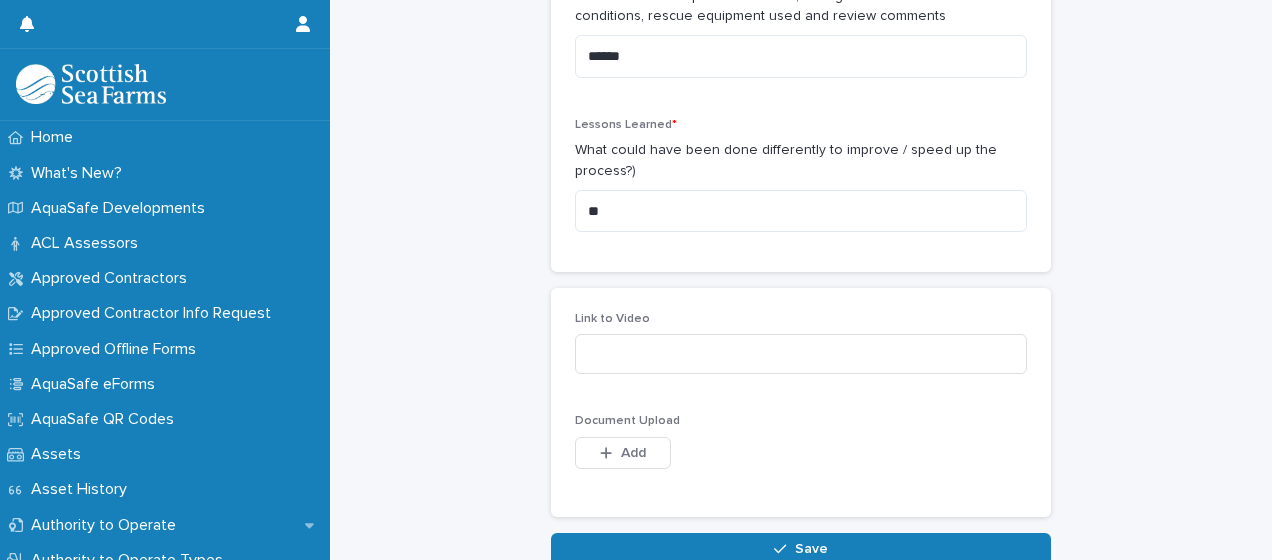 click on "**********" at bounding box center (801, -367) 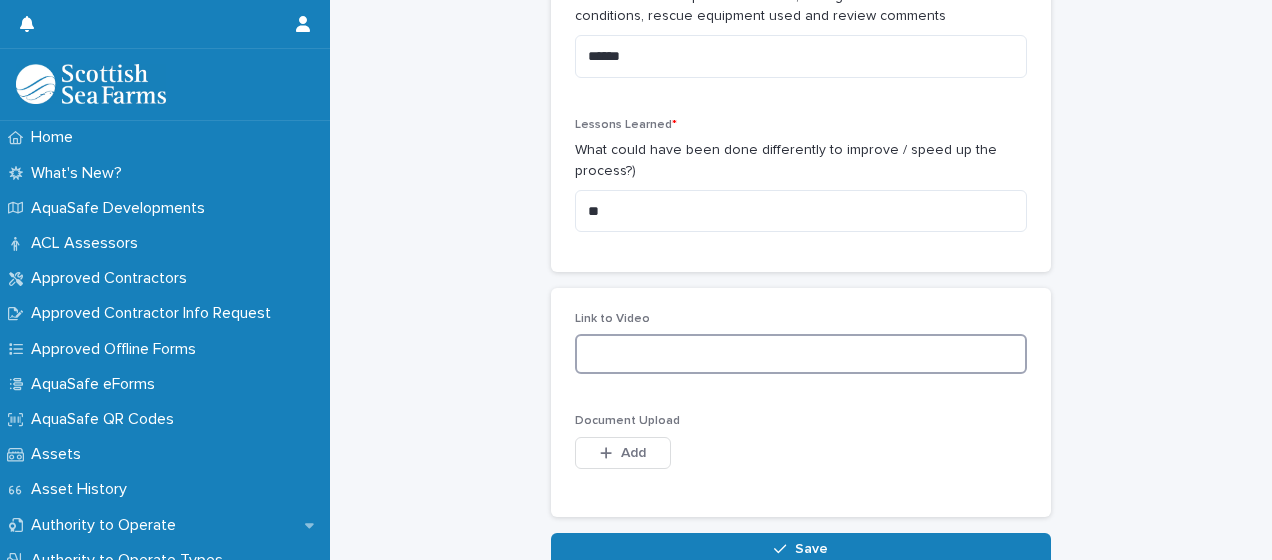 click at bounding box center (801, 354) 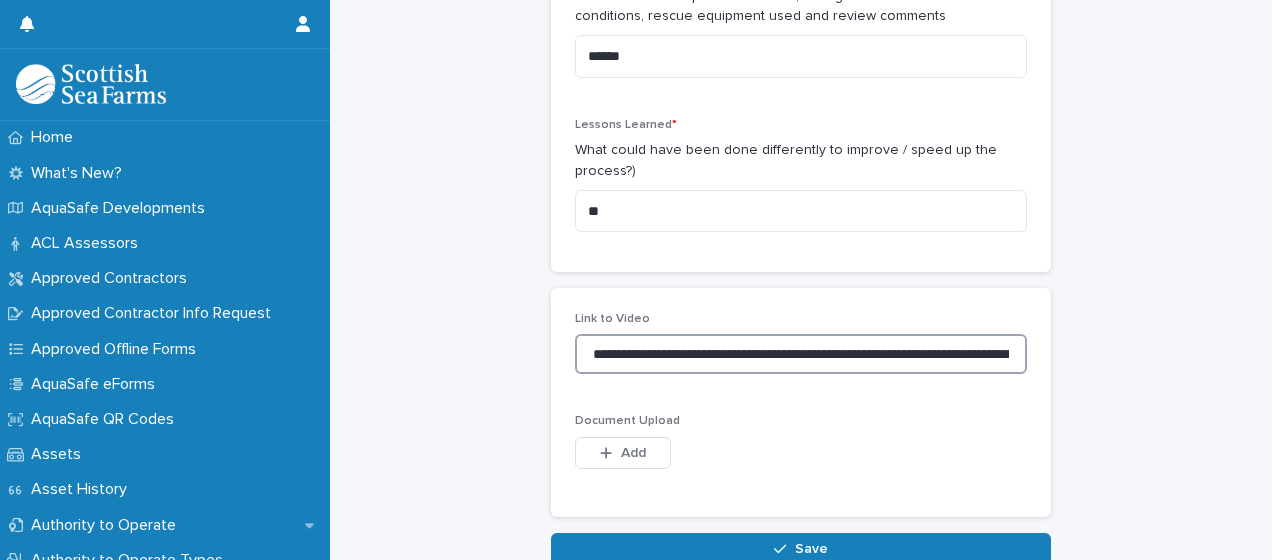 scroll, scrollTop: 0, scrollLeft: 629, axis: horizontal 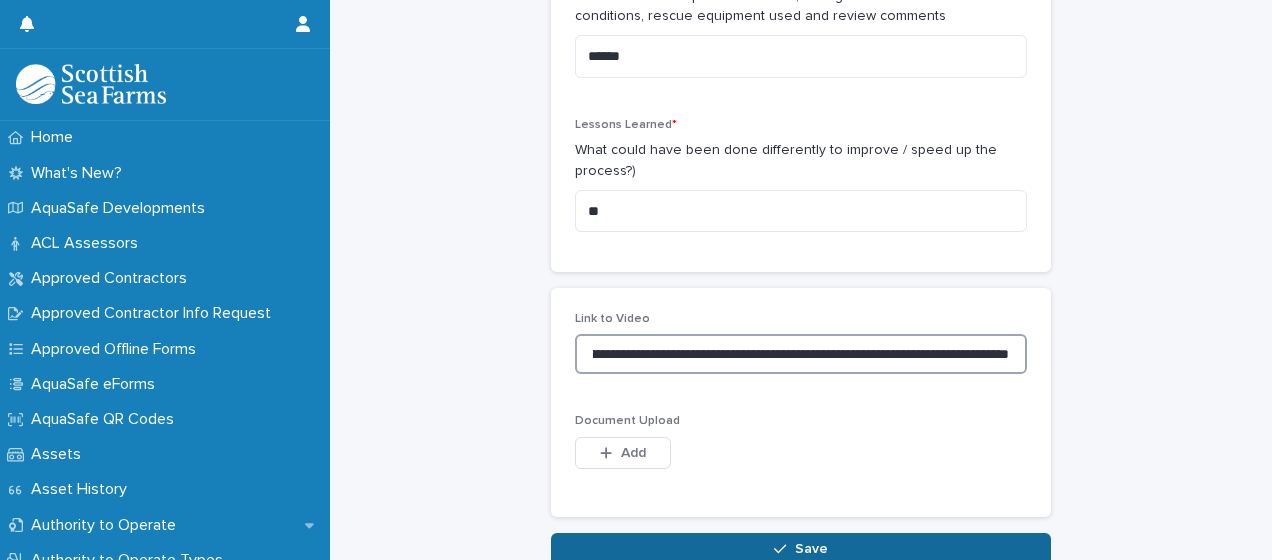 type on "**********" 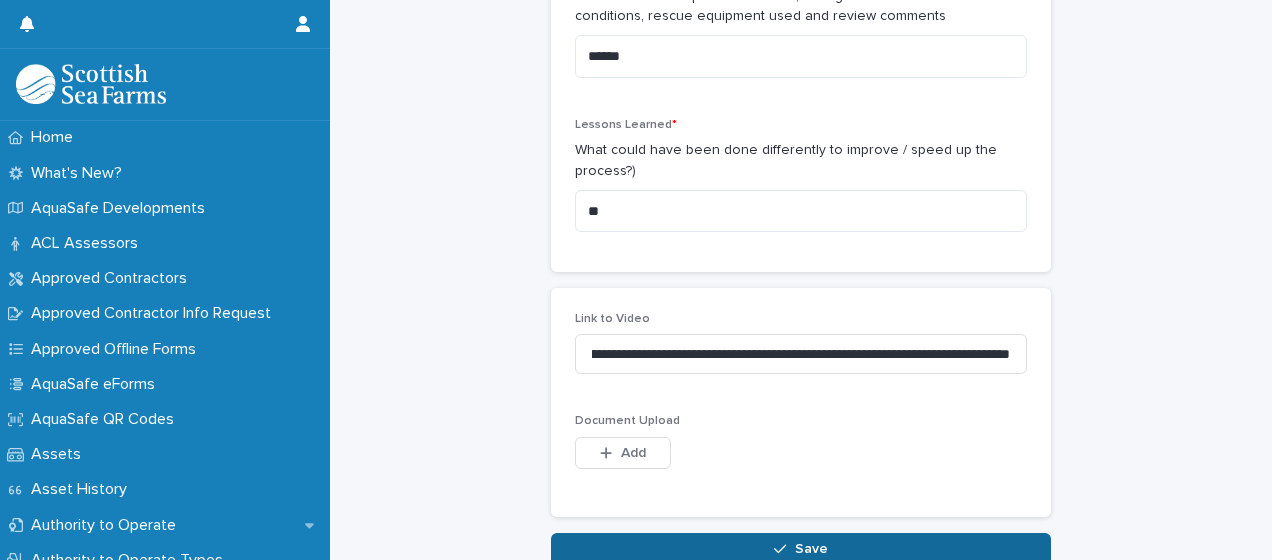 click on "Save" at bounding box center (801, 549) 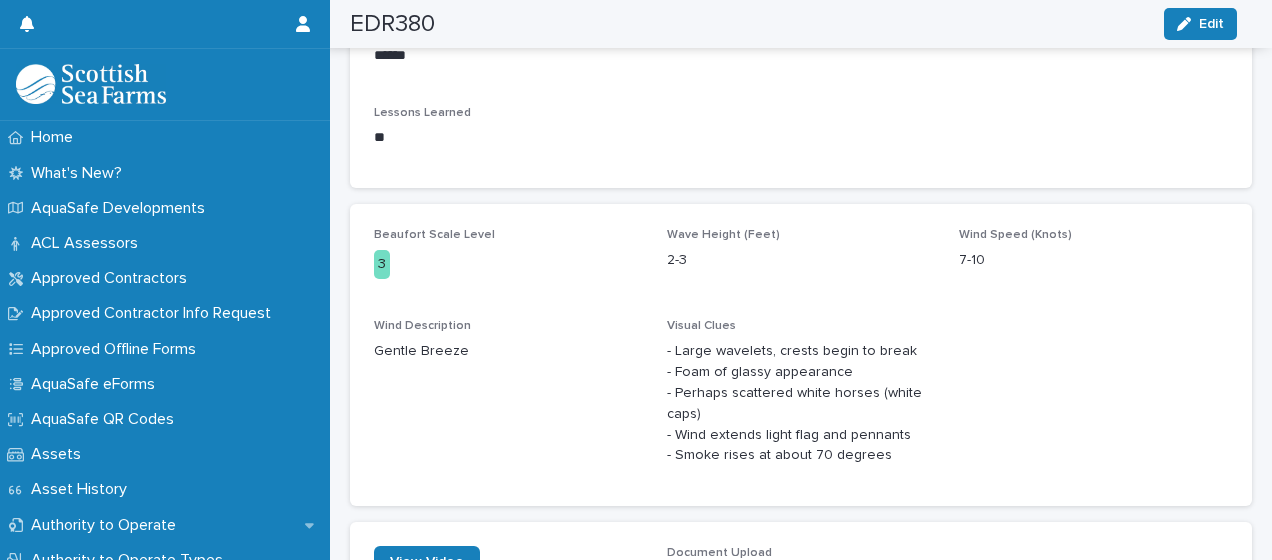 scroll, scrollTop: 978, scrollLeft: 0, axis: vertical 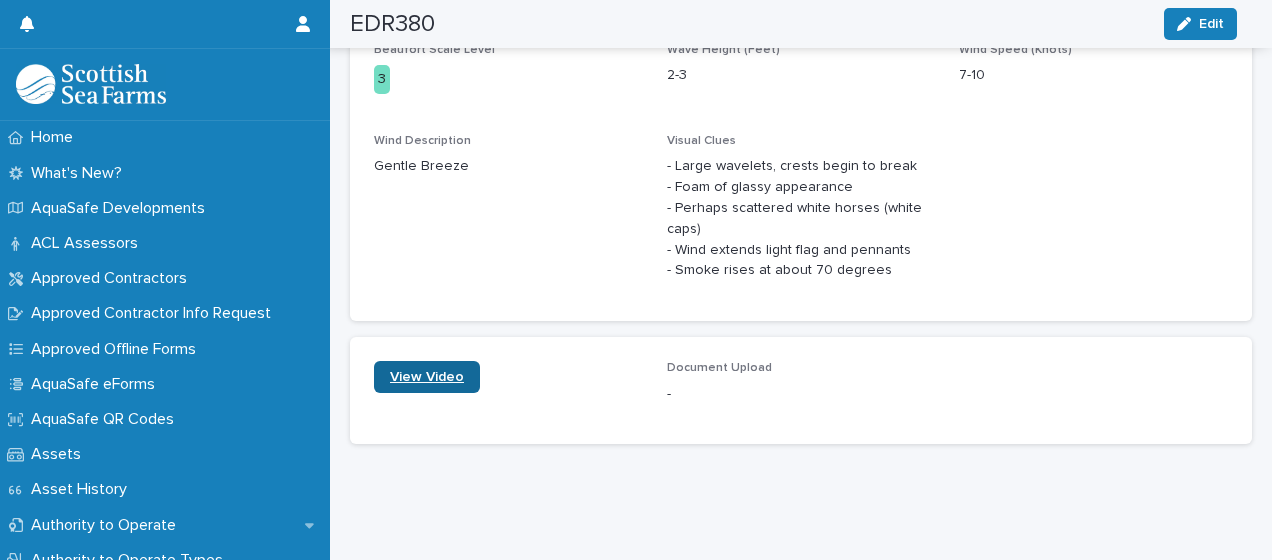 click on "View Video" at bounding box center (427, 377) 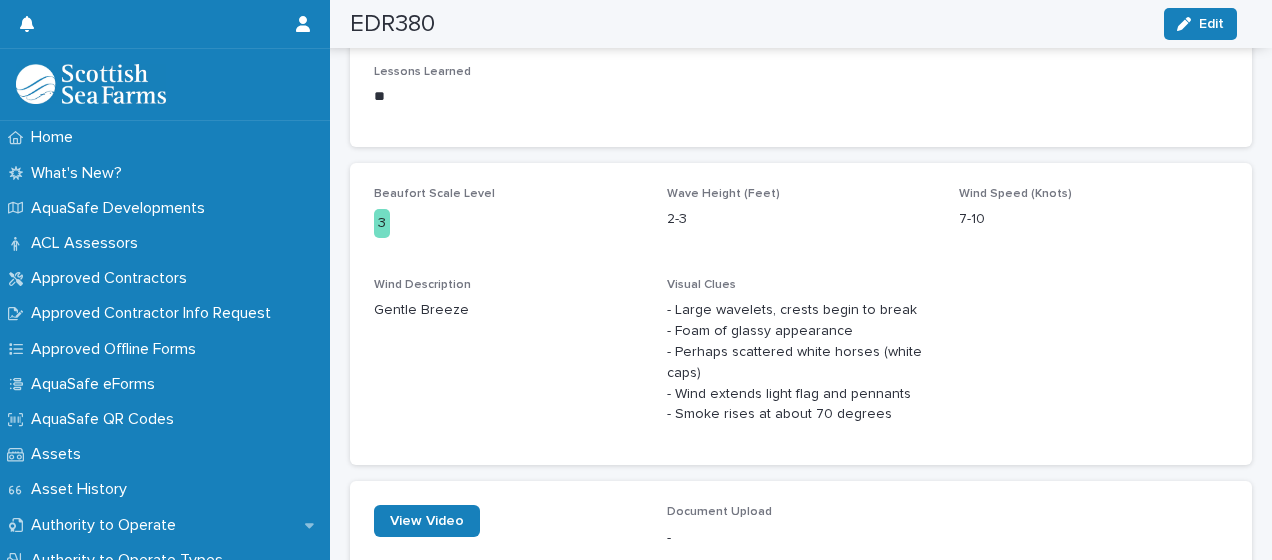 scroll, scrollTop: 678, scrollLeft: 0, axis: vertical 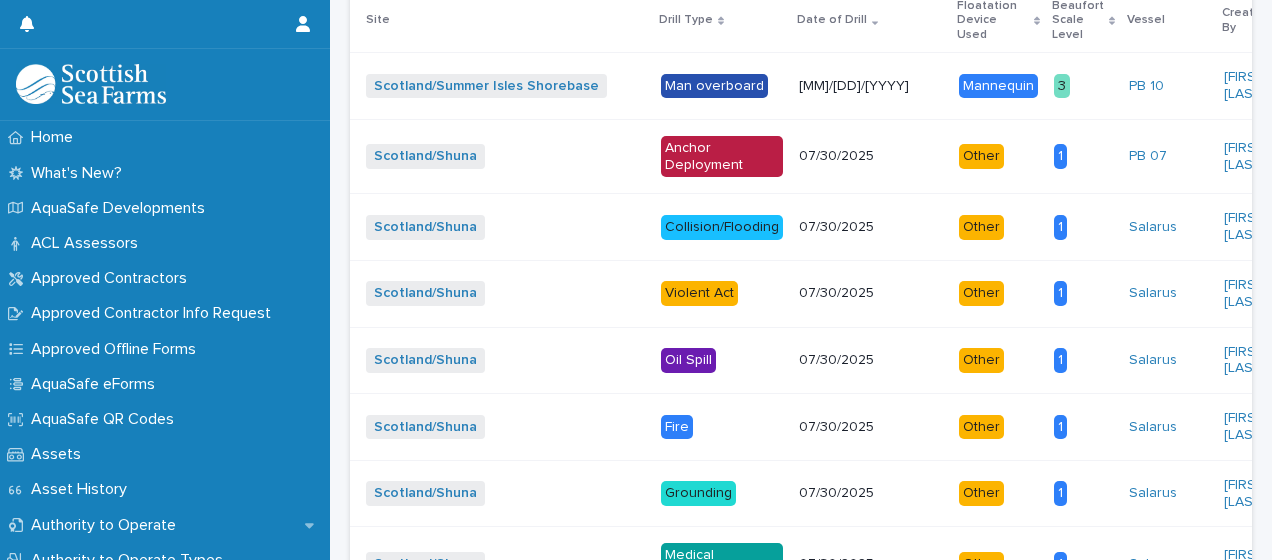 click on "07/30/2025" at bounding box center (871, 156) 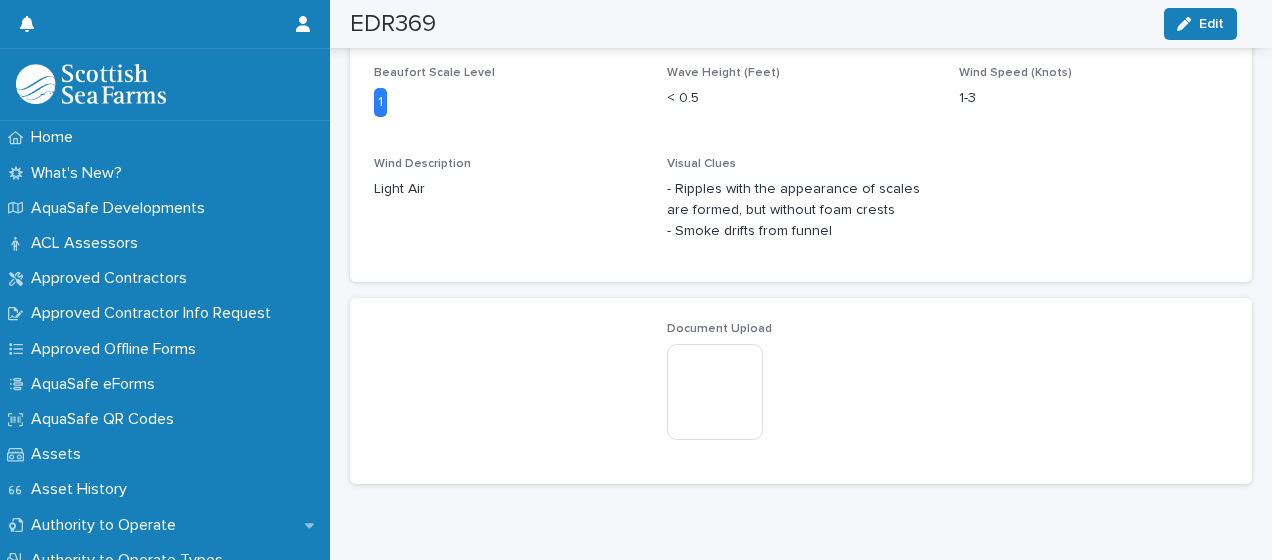 scroll, scrollTop: 1028, scrollLeft: 0, axis: vertical 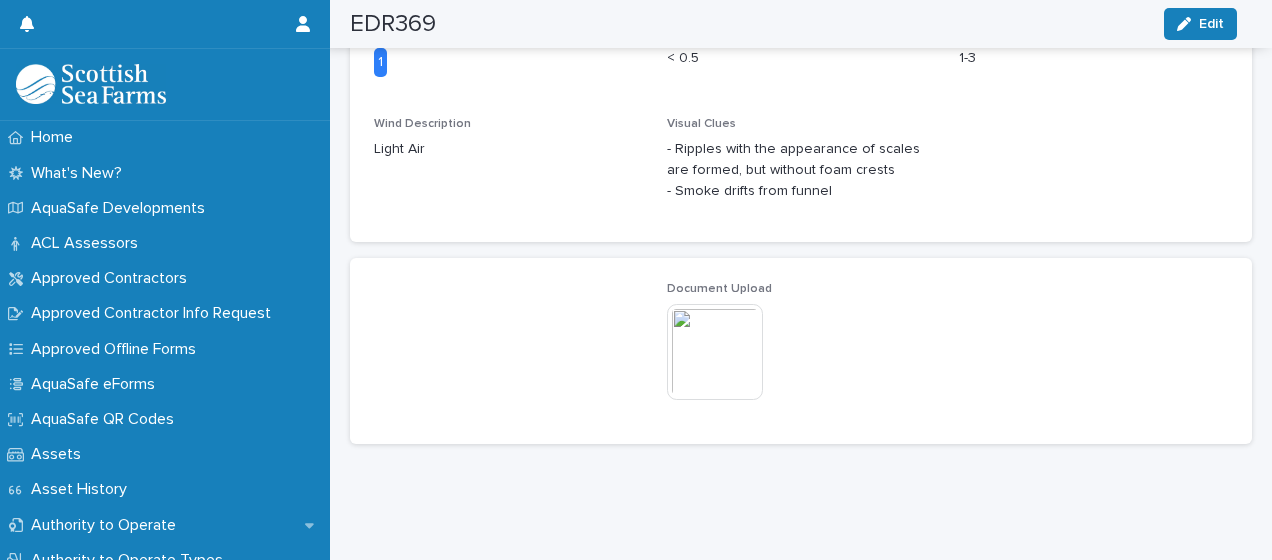 click at bounding box center [715, 352] 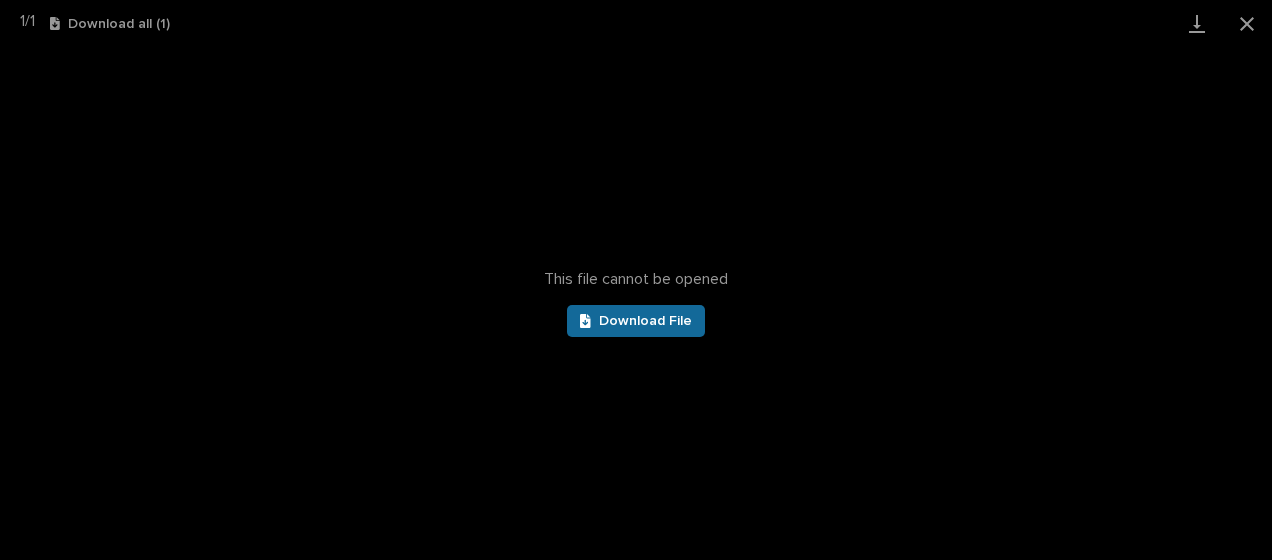 click on "Download File" at bounding box center (636, 321) 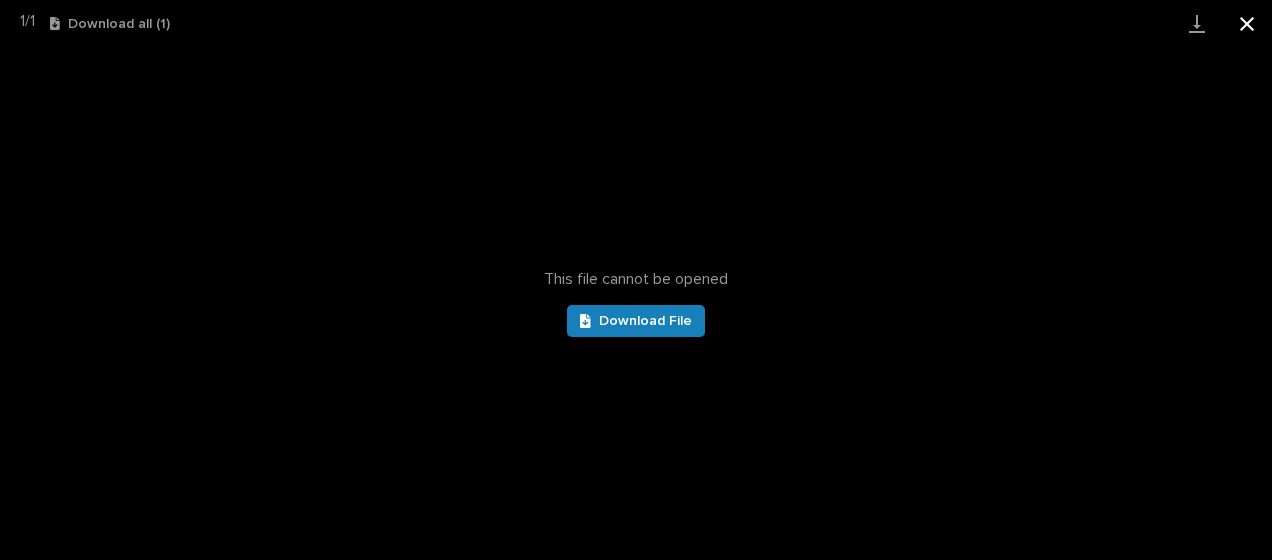 click at bounding box center [1247, 23] 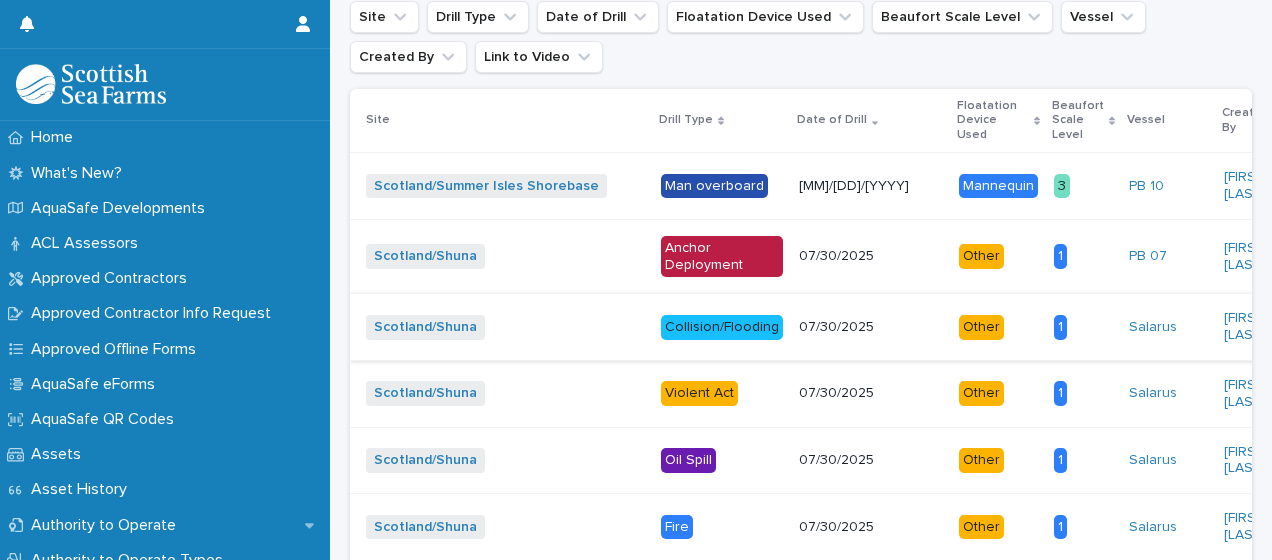 scroll, scrollTop: 800, scrollLeft: 0, axis: vertical 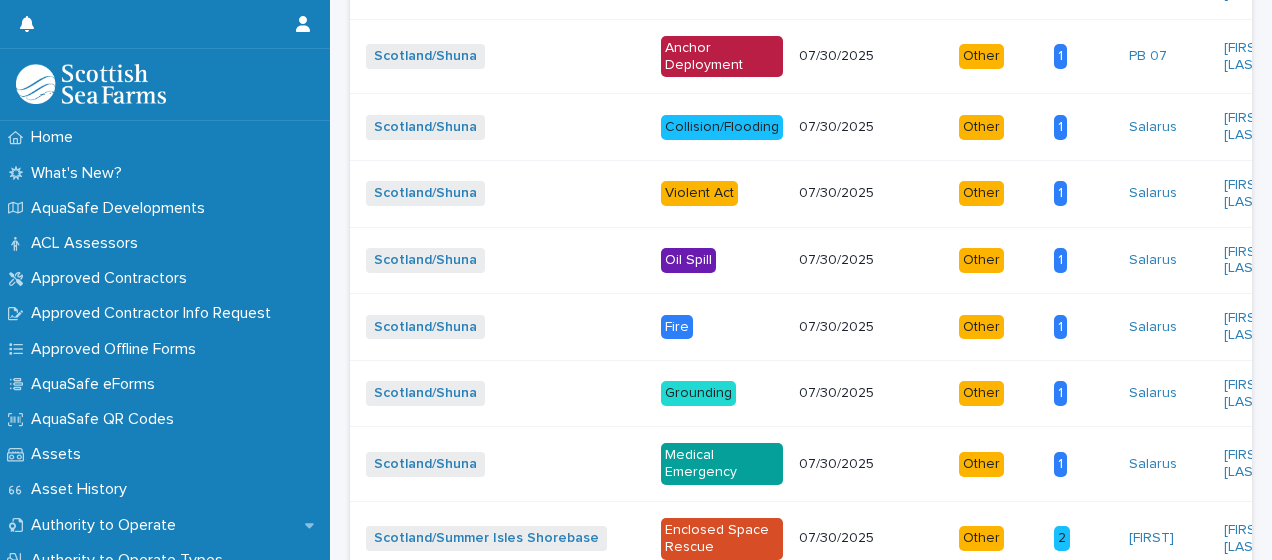 click on "07/30/2025" at bounding box center (871, 393) 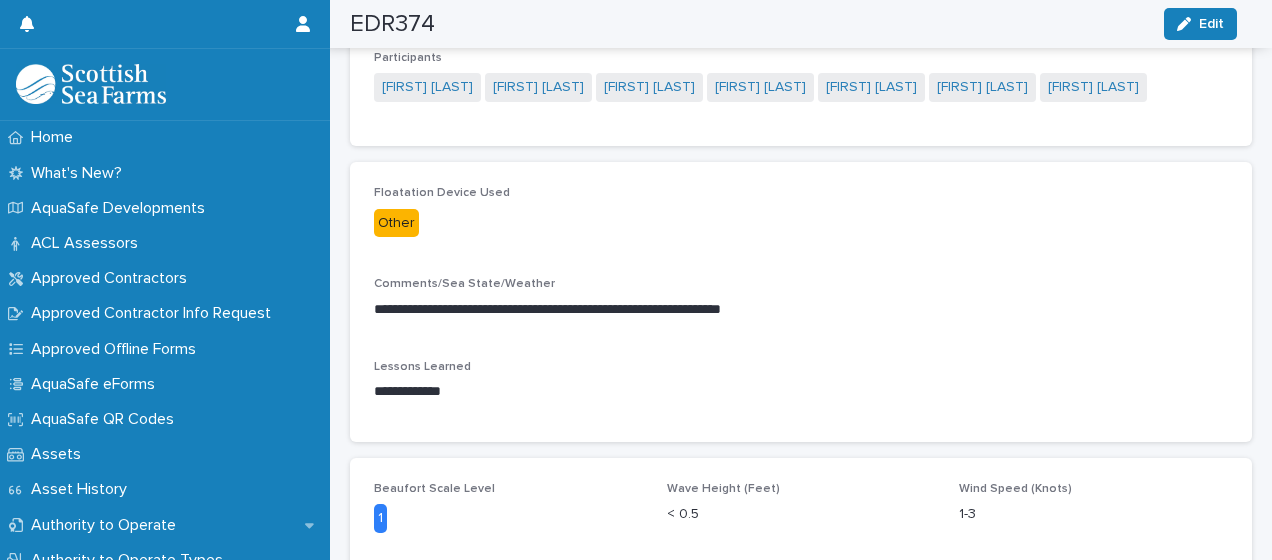 scroll, scrollTop: 900, scrollLeft: 0, axis: vertical 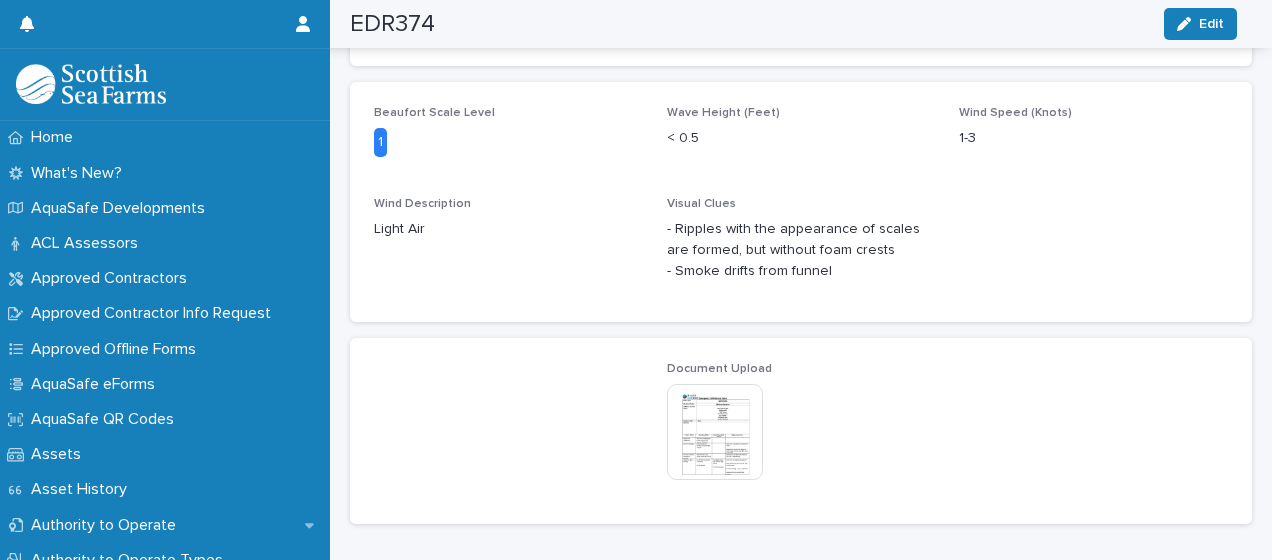 click at bounding box center [715, 432] 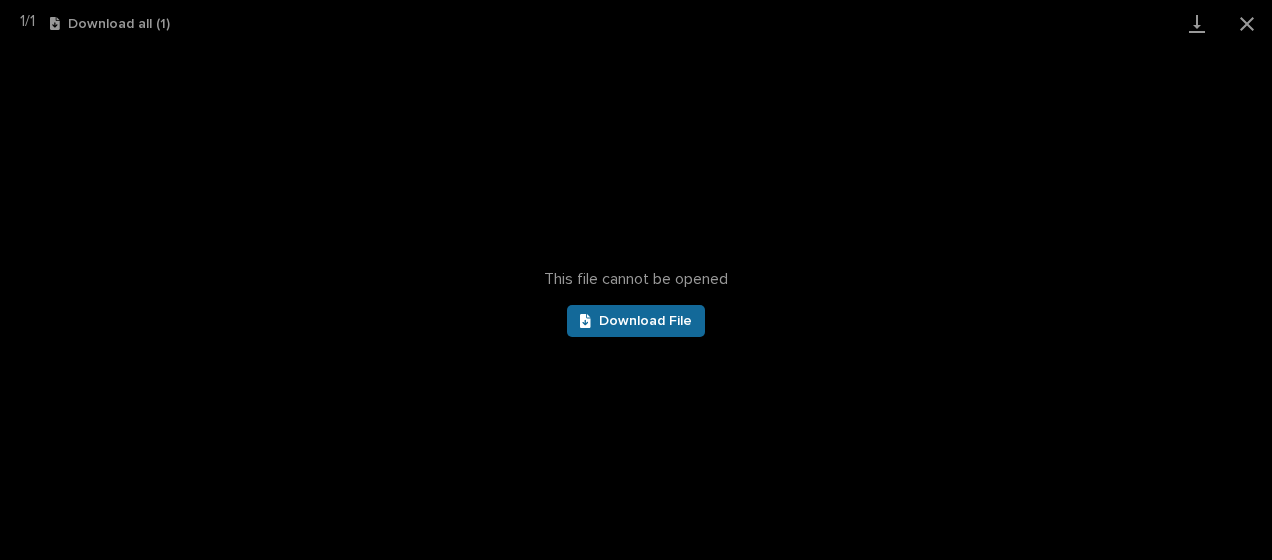 click on "Download File" at bounding box center (636, 321) 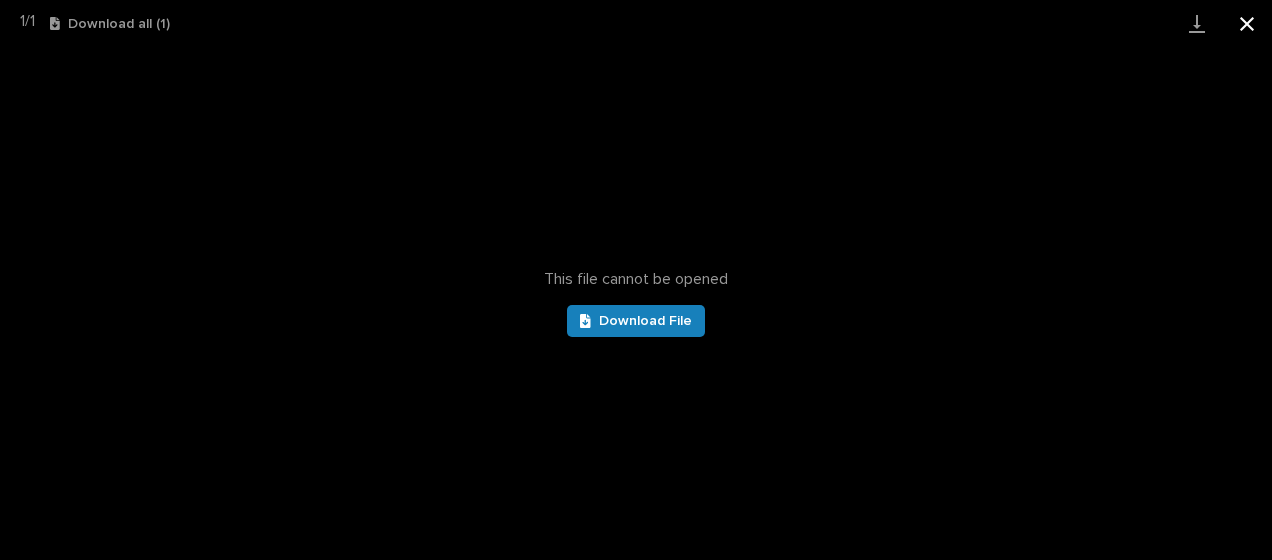 click at bounding box center (1247, 23) 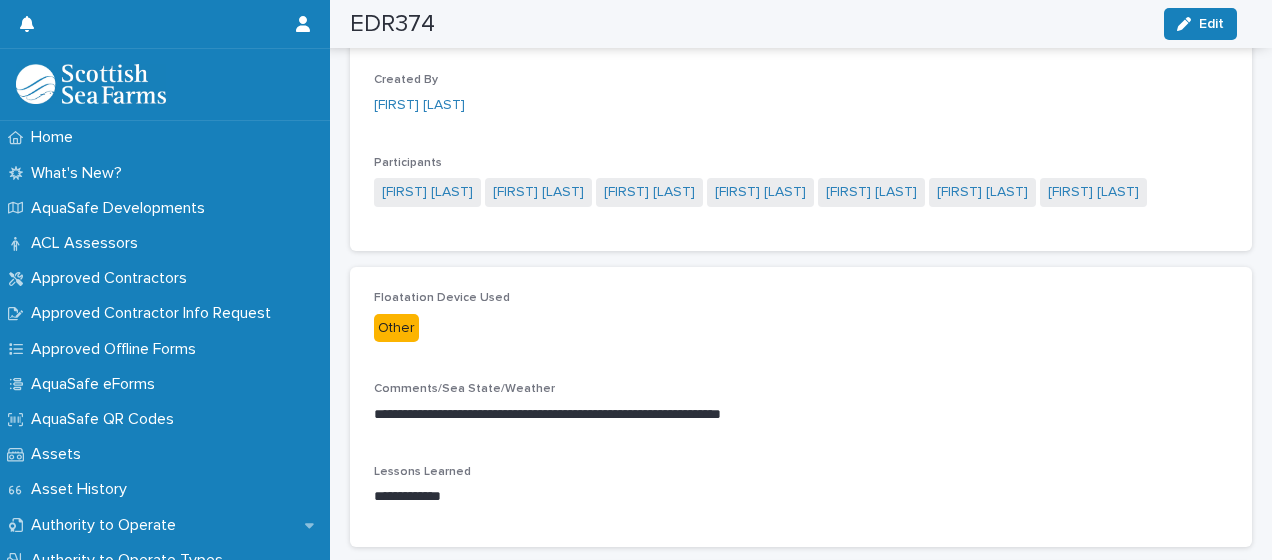 scroll, scrollTop: 200, scrollLeft: 0, axis: vertical 